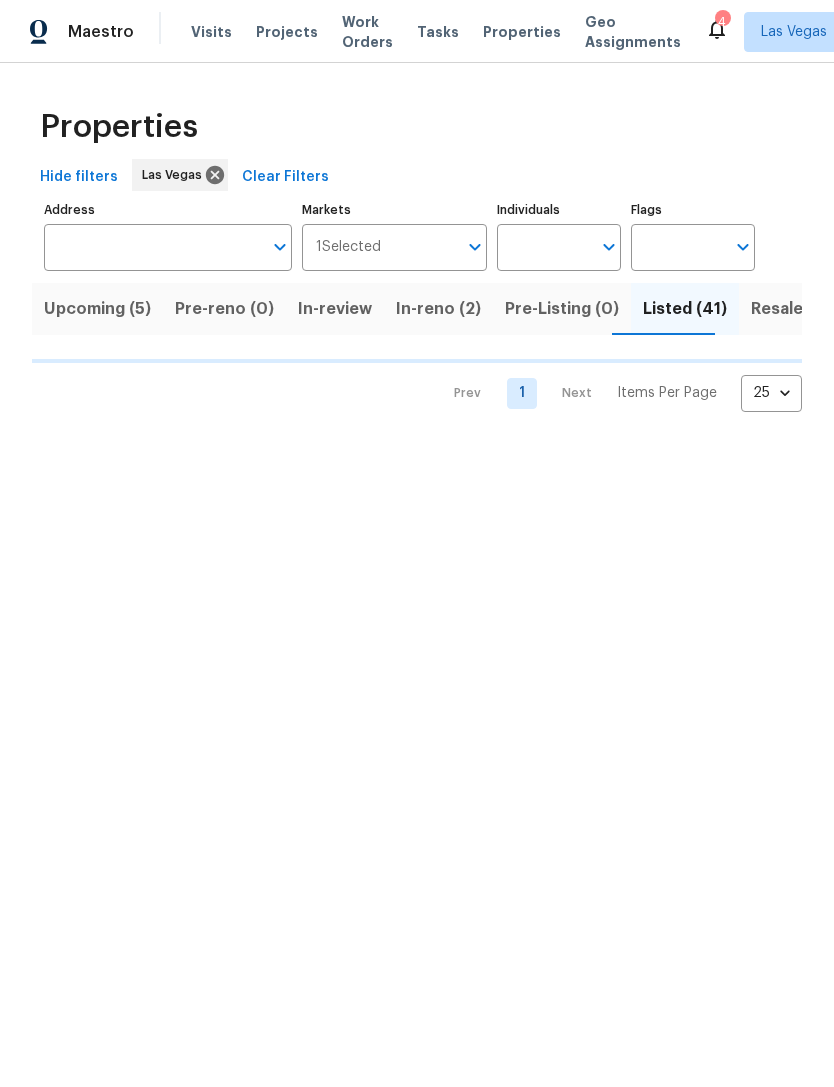 scroll, scrollTop: 0, scrollLeft: 0, axis: both 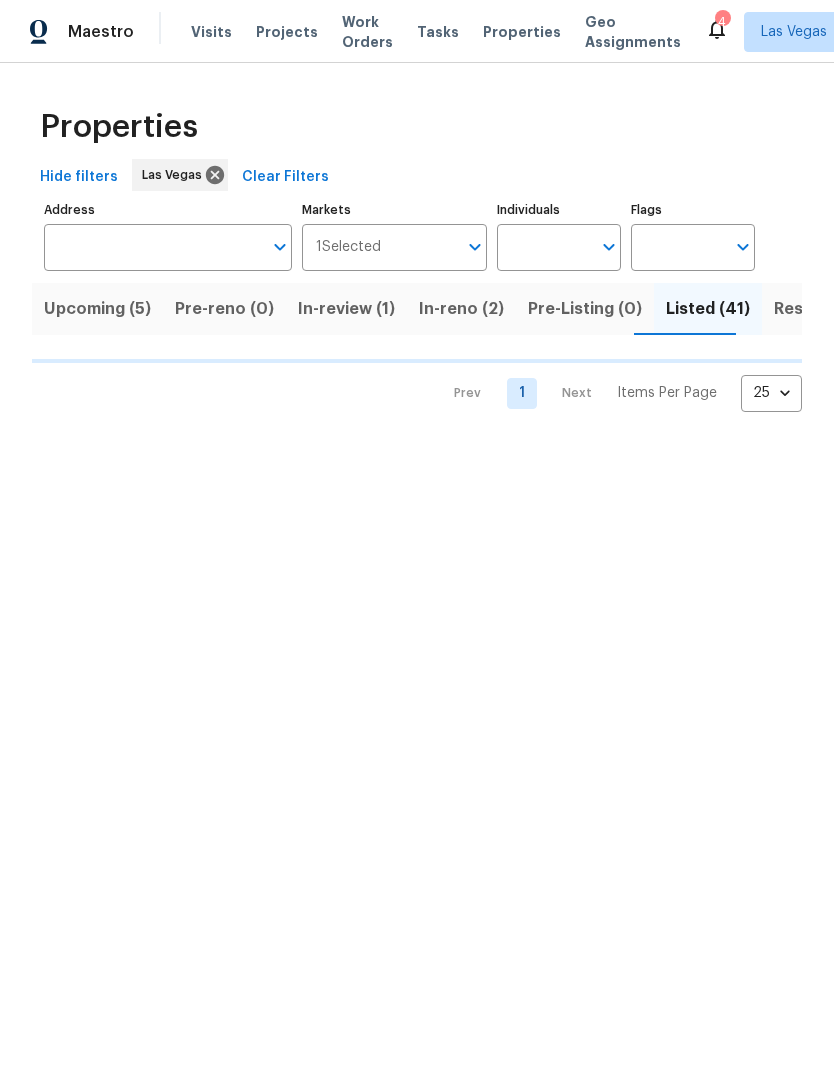 click on "Projects" at bounding box center (287, 32) 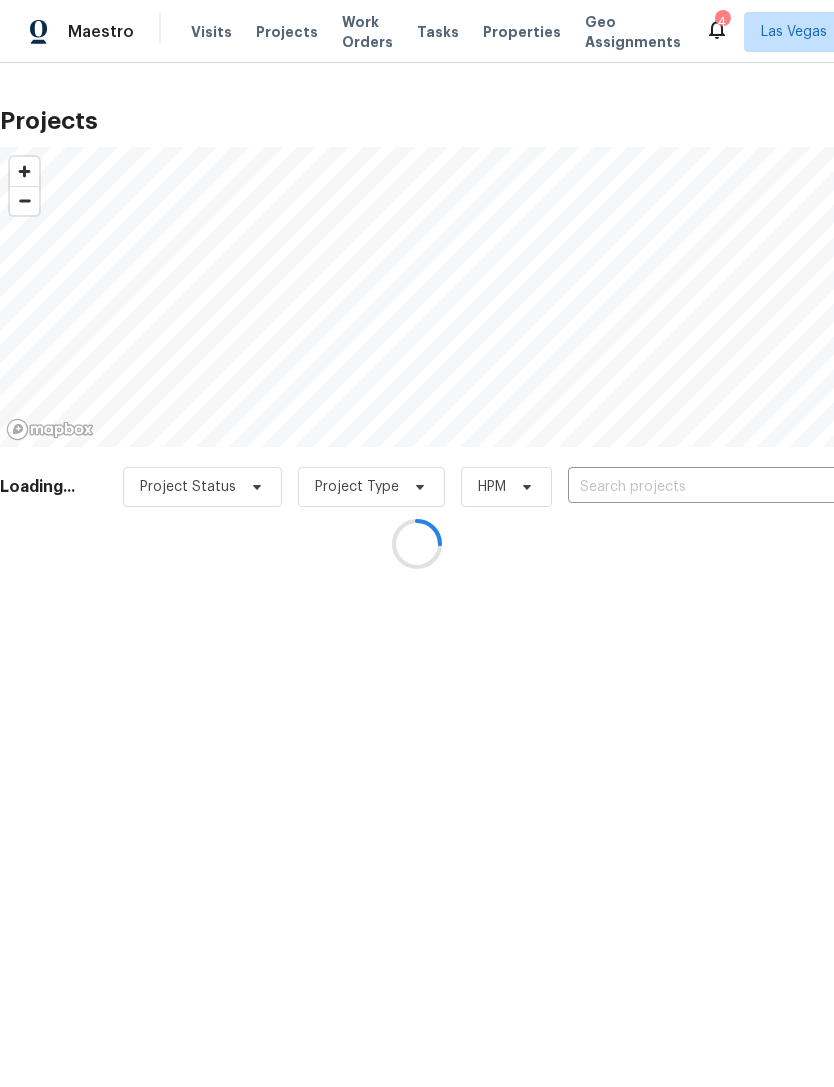 click at bounding box center [417, 543] 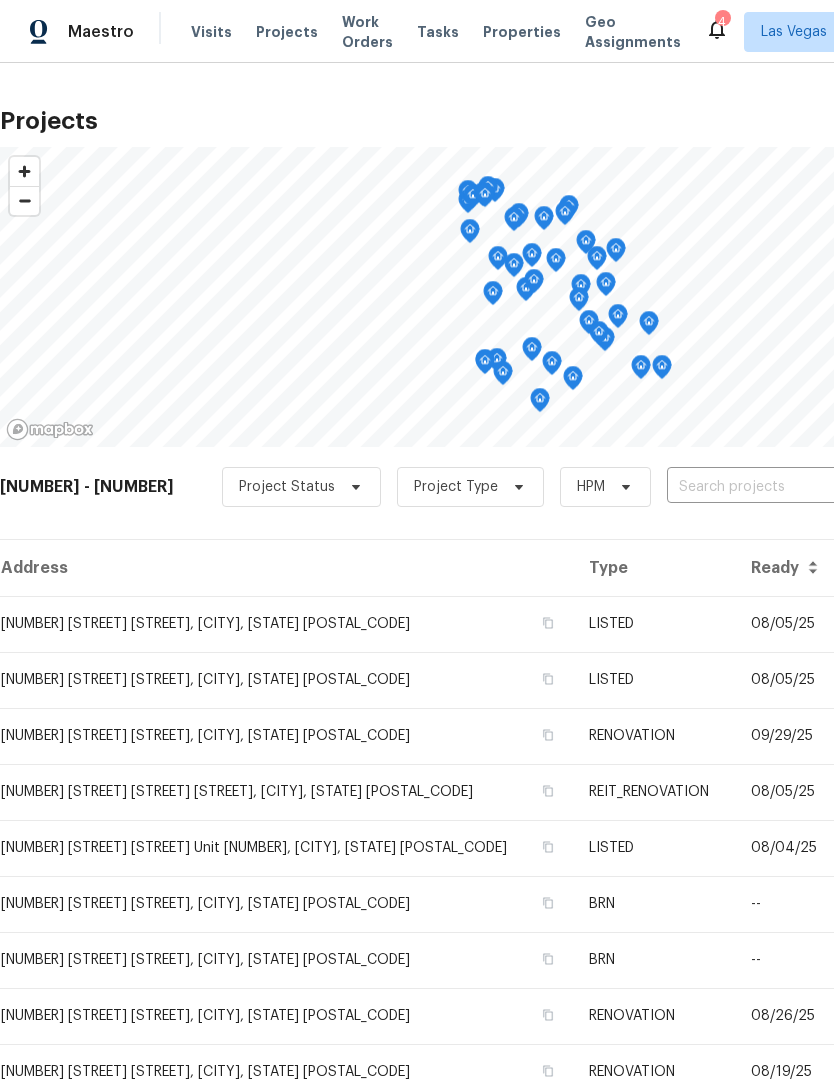 click on "Properties" at bounding box center (522, 32) 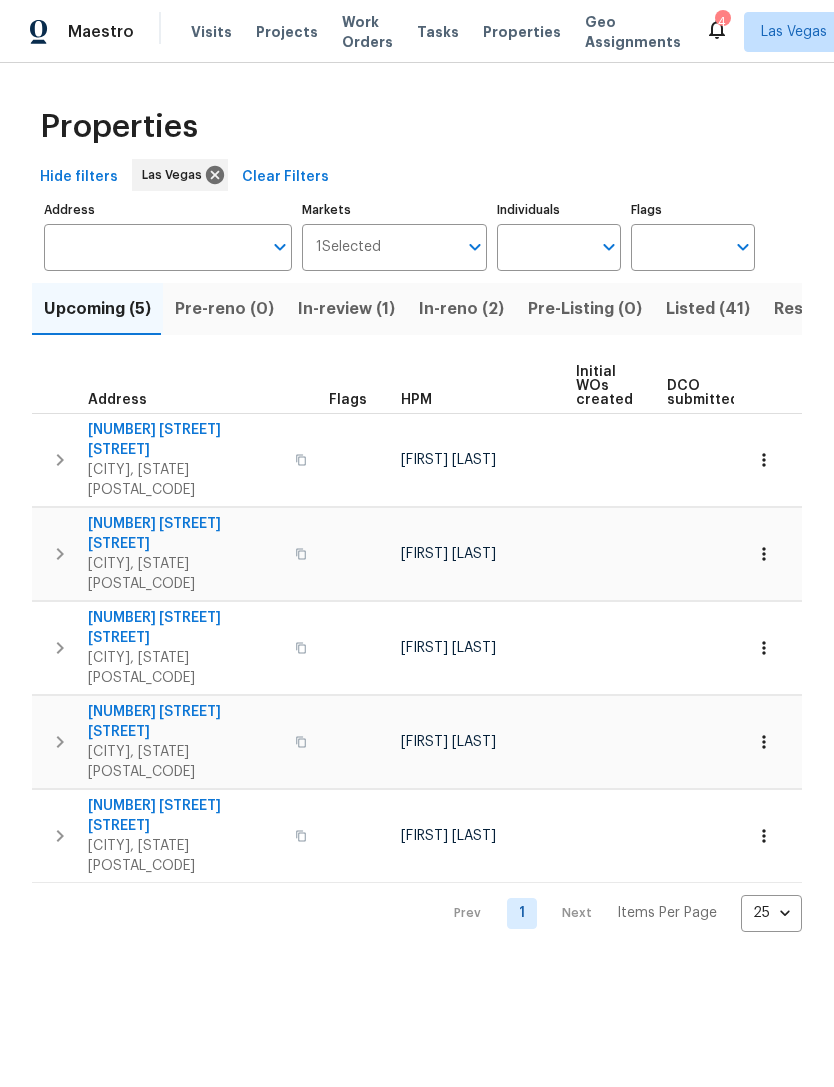click on "In-review (1)" at bounding box center (346, 309) 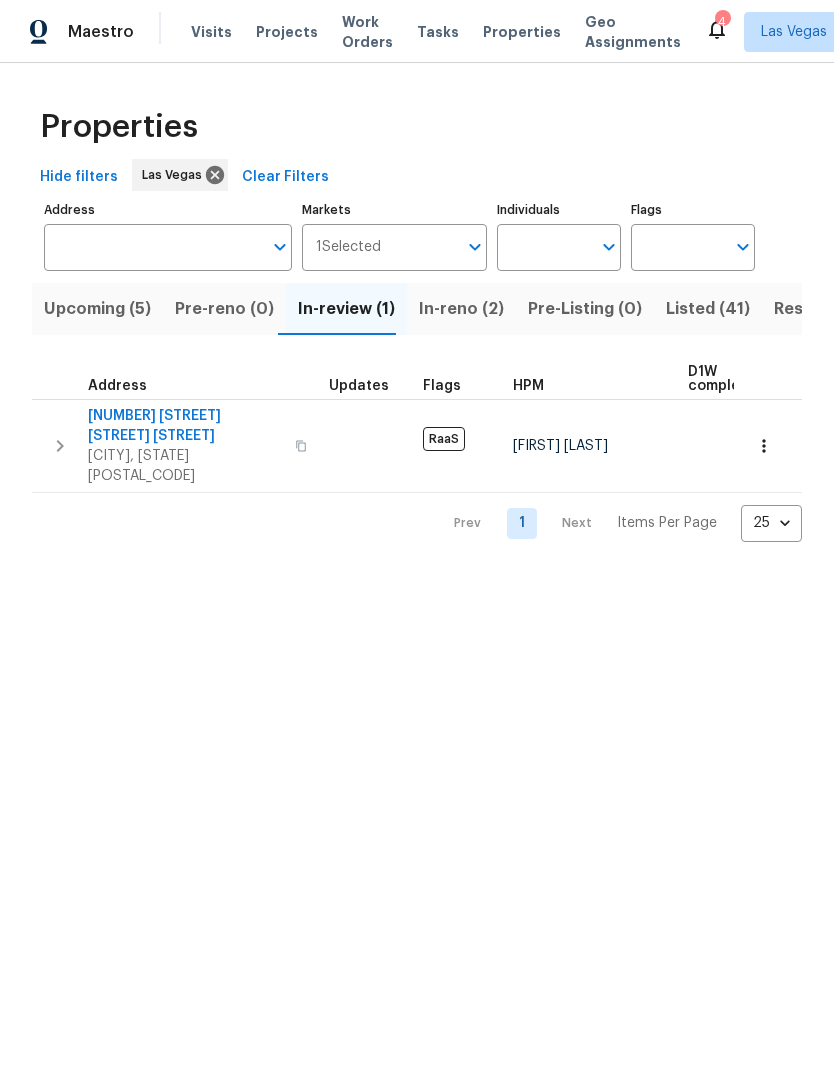 click on "5282 Monterey Park Cir" at bounding box center (185, 426) 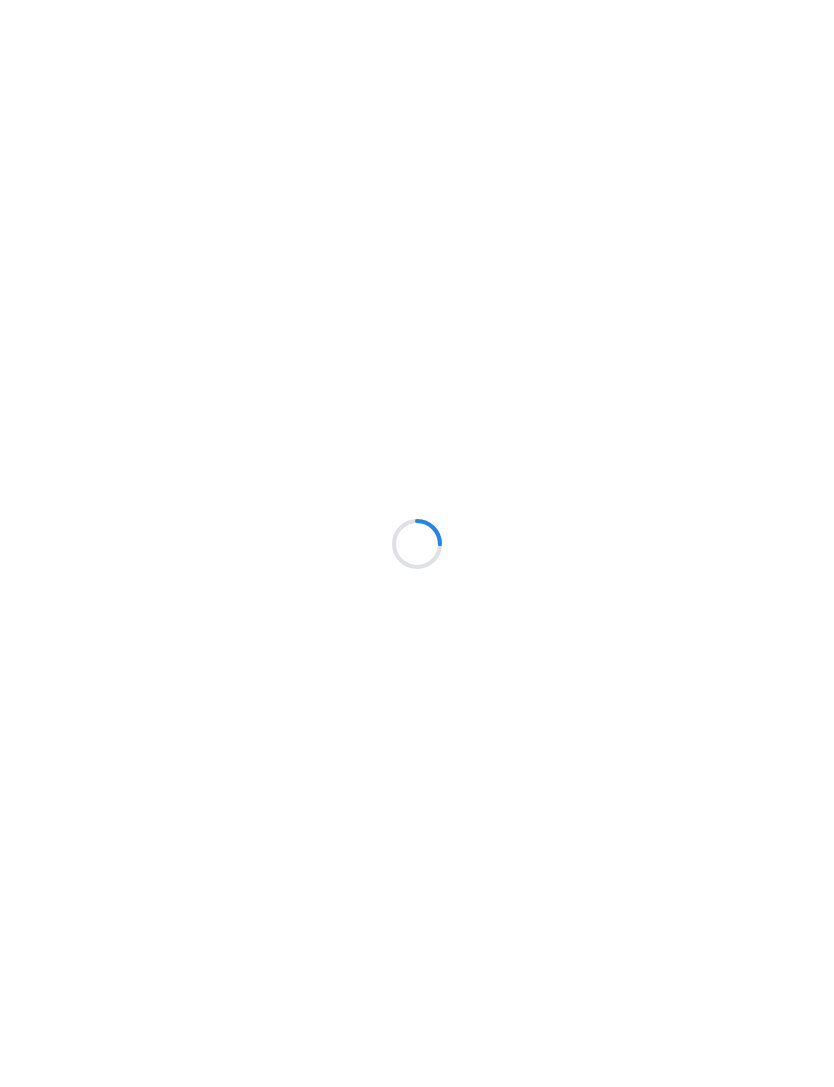 scroll, scrollTop: 0, scrollLeft: 0, axis: both 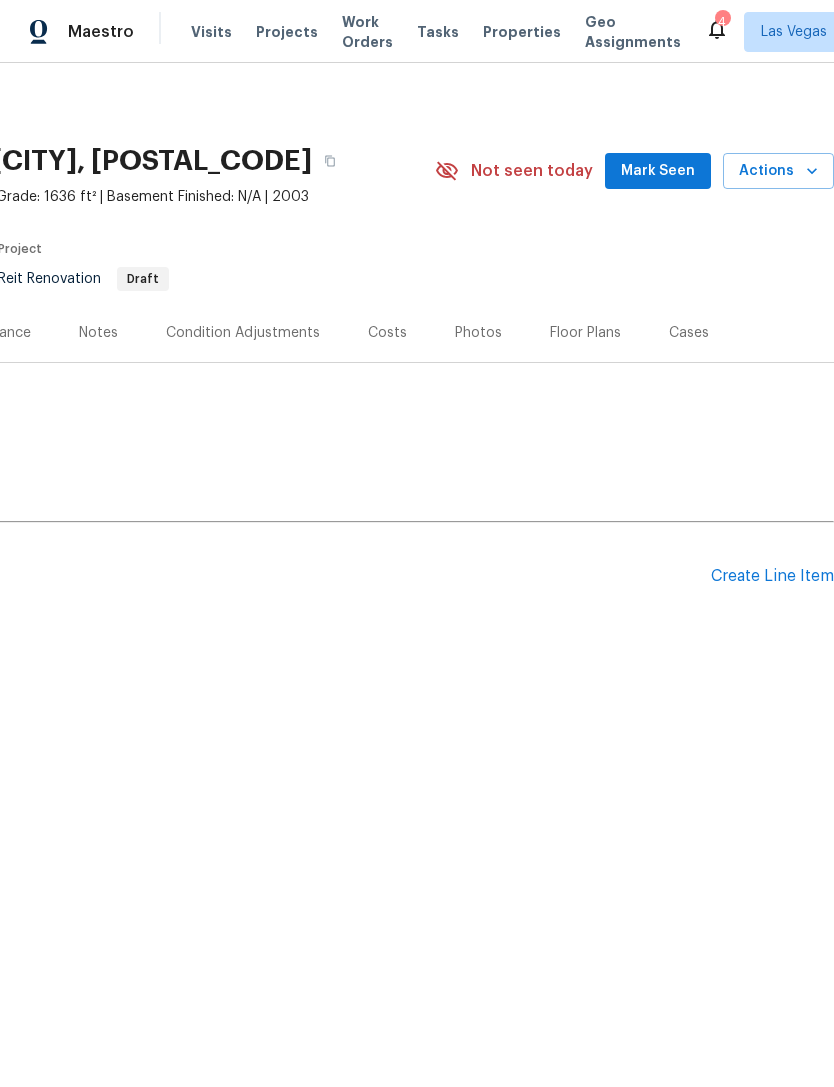 click on "Create Line Item" at bounding box center (772, 576) 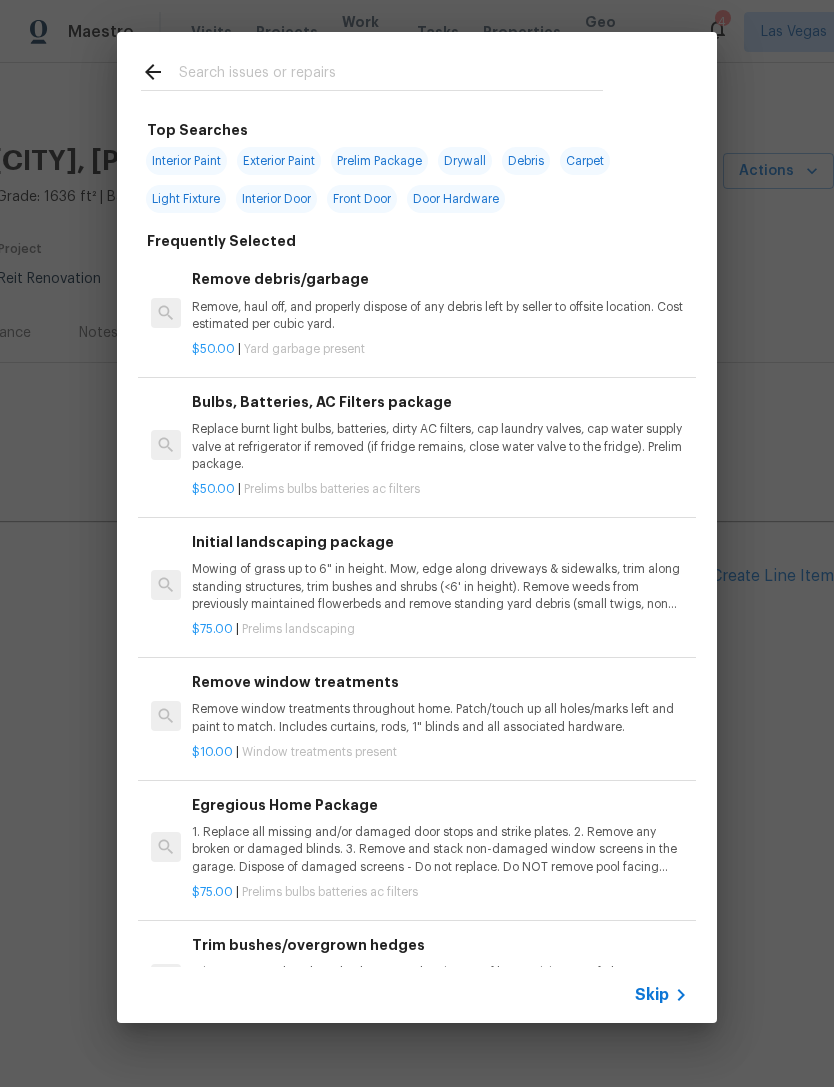 click at bounding box center (391, 75) 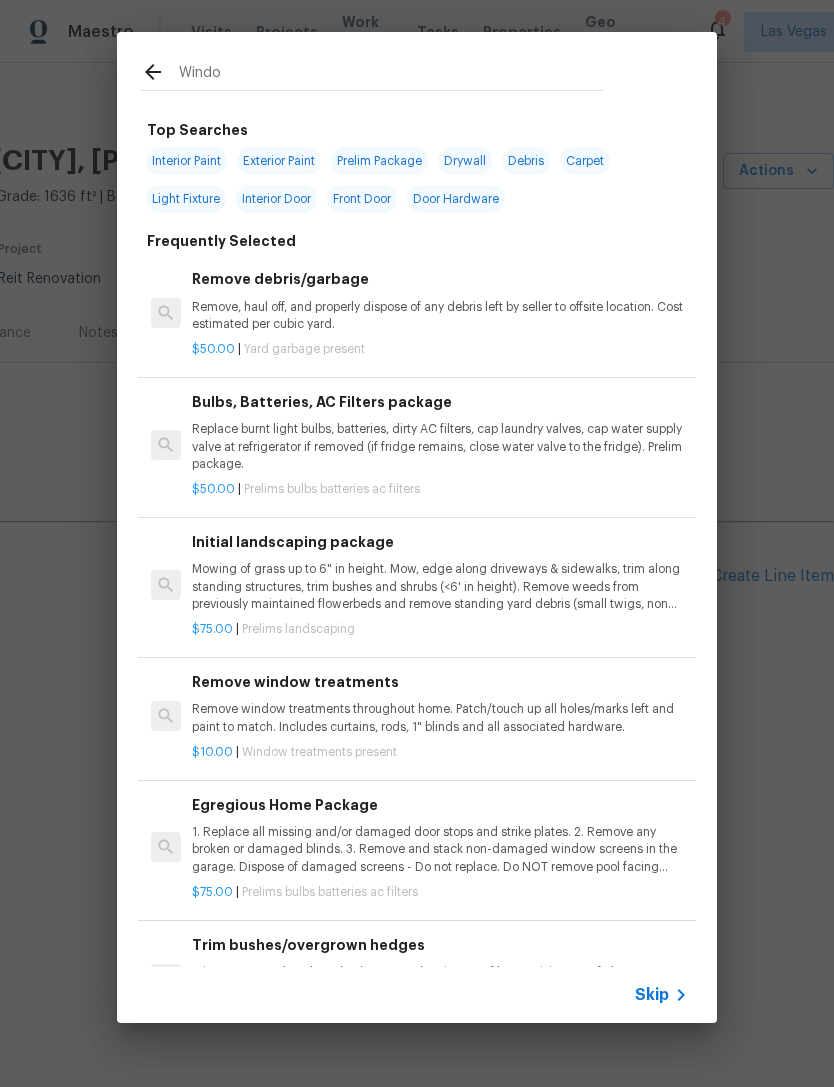 type on "Window" 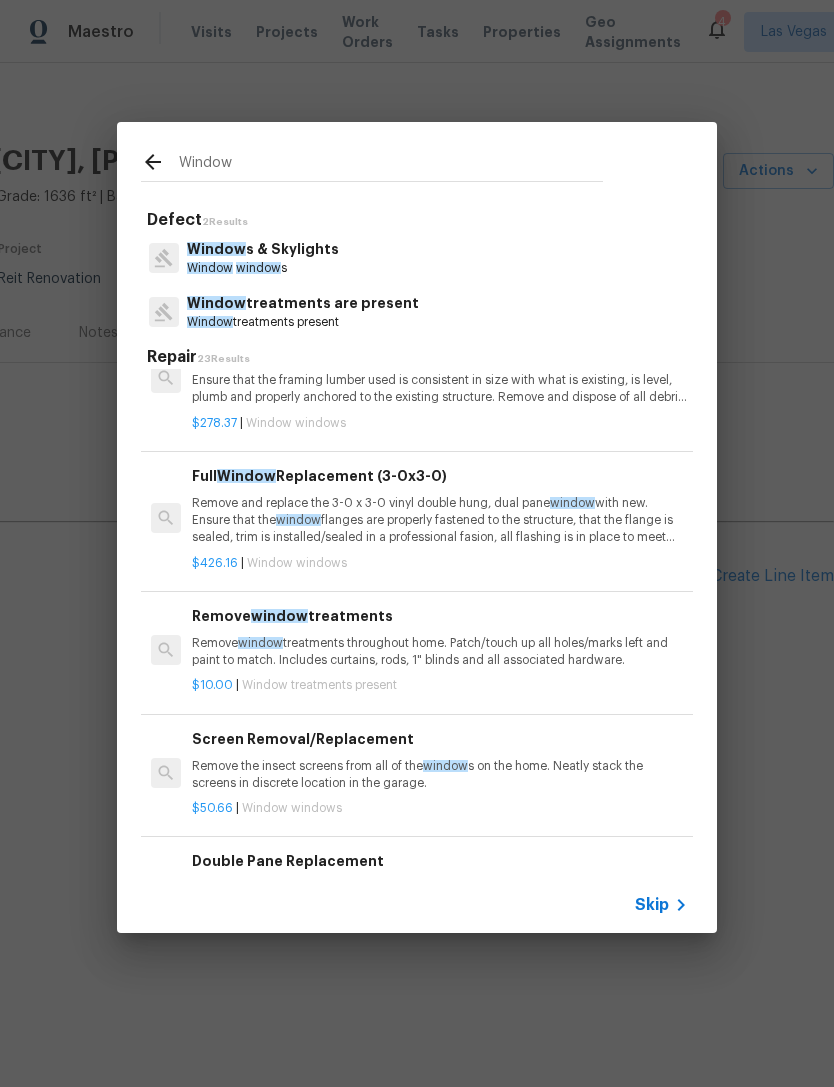 scroll, scrollTop: 338, scrollLeft: 0, axis: vertical 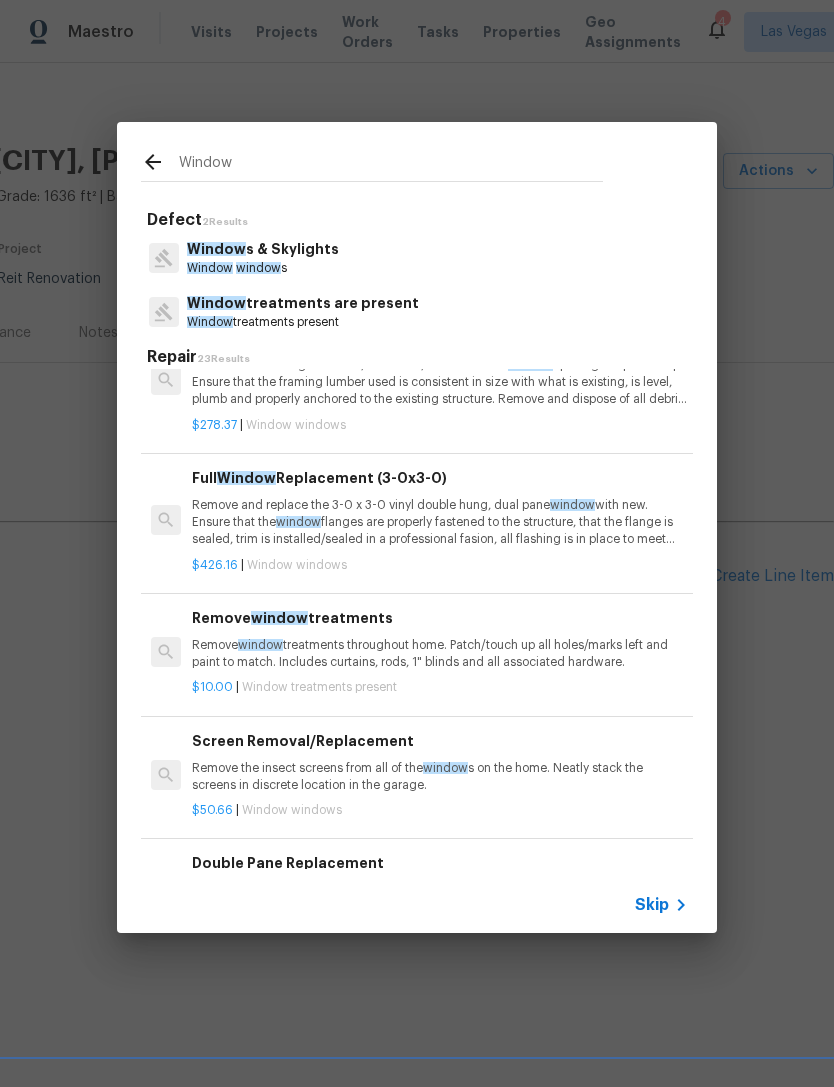 click on "Full  Window  Replacement (3-0x3-0)" at bounding box center (440, 478) 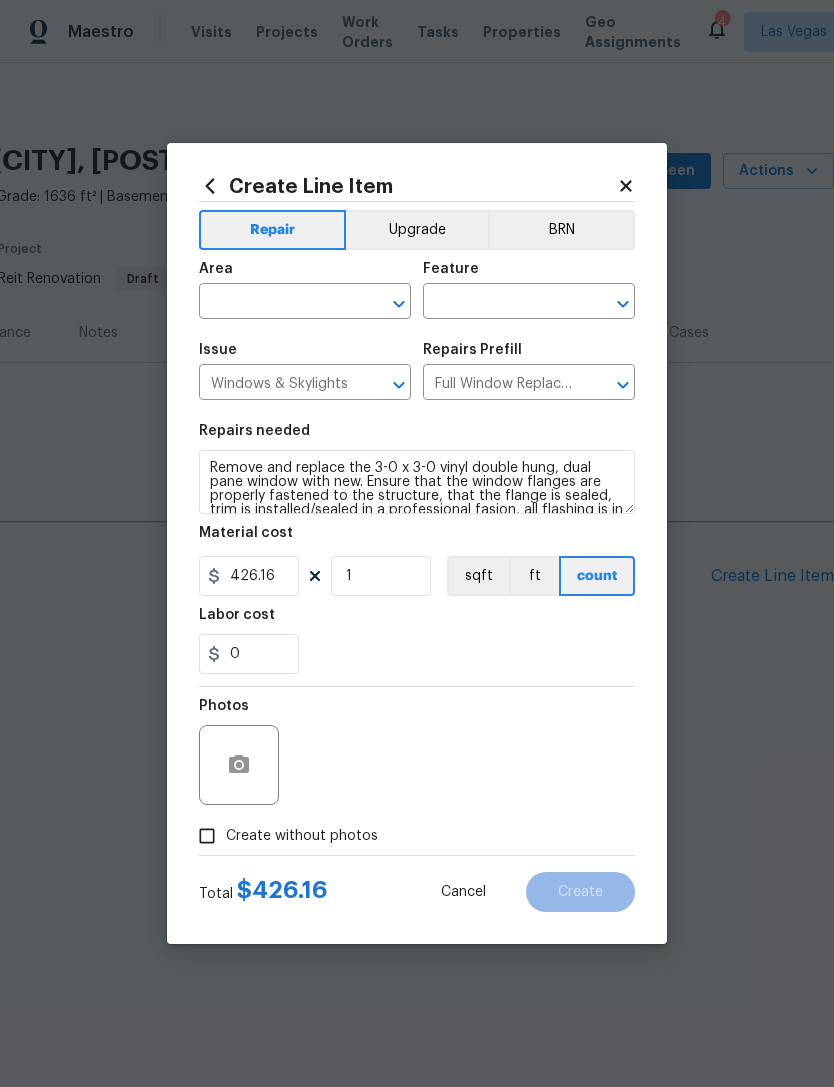 click 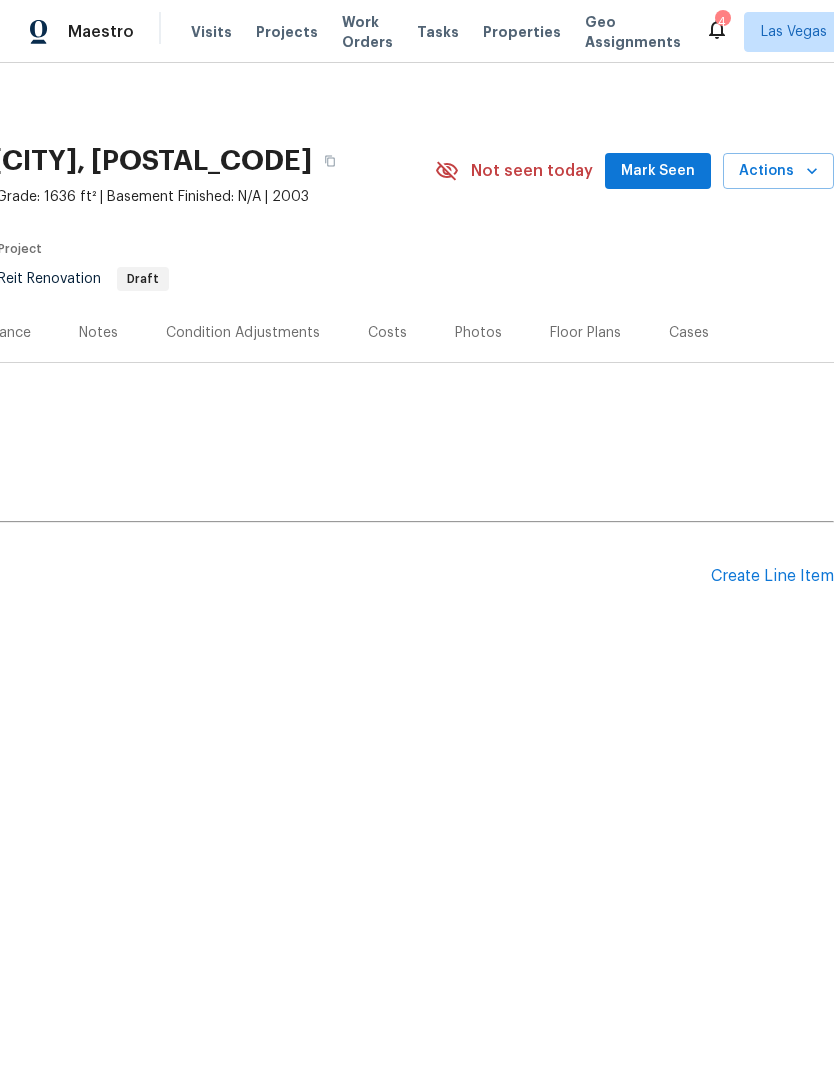 click on "Create Line Item" at bounding box center [772, 576] 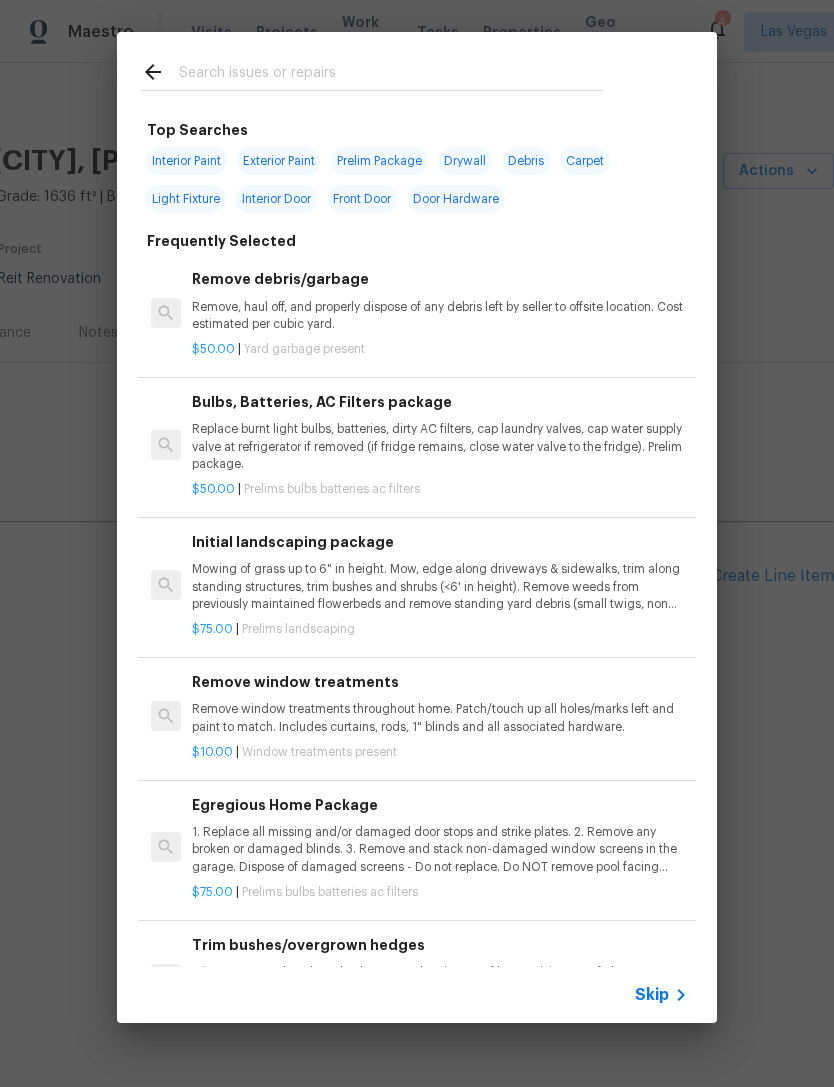 click at bounding box center (391, 75) 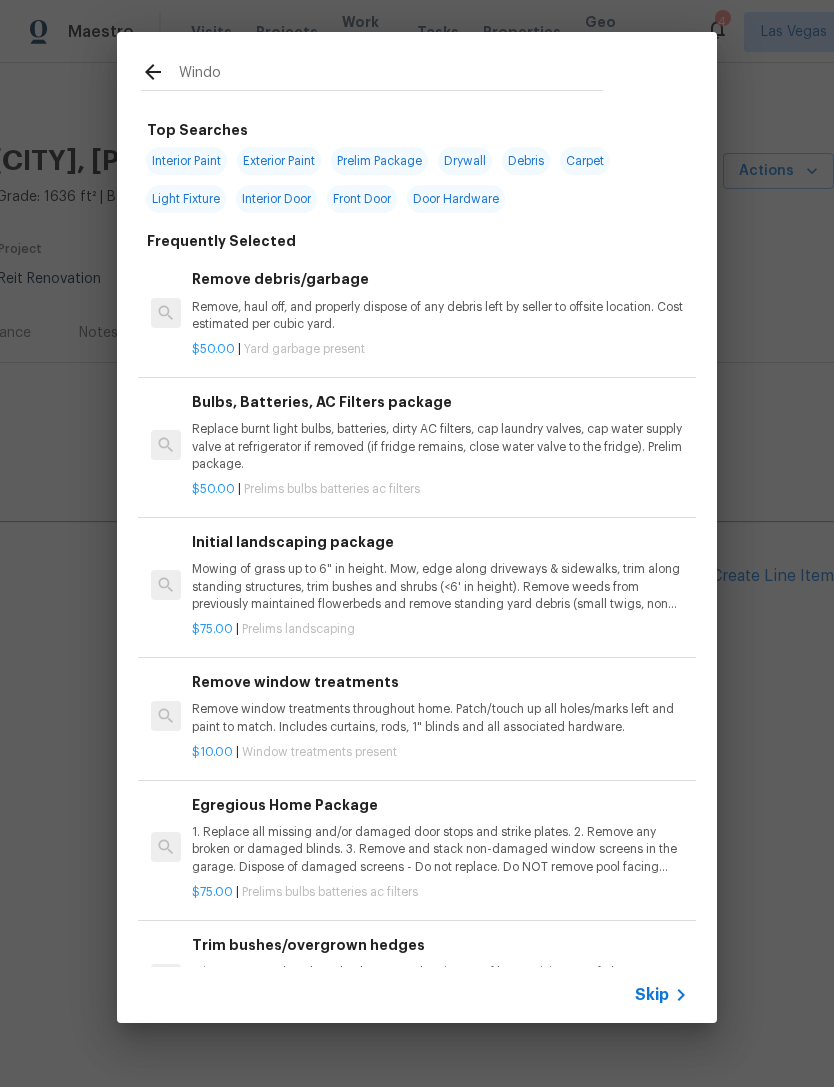 type on "Window" 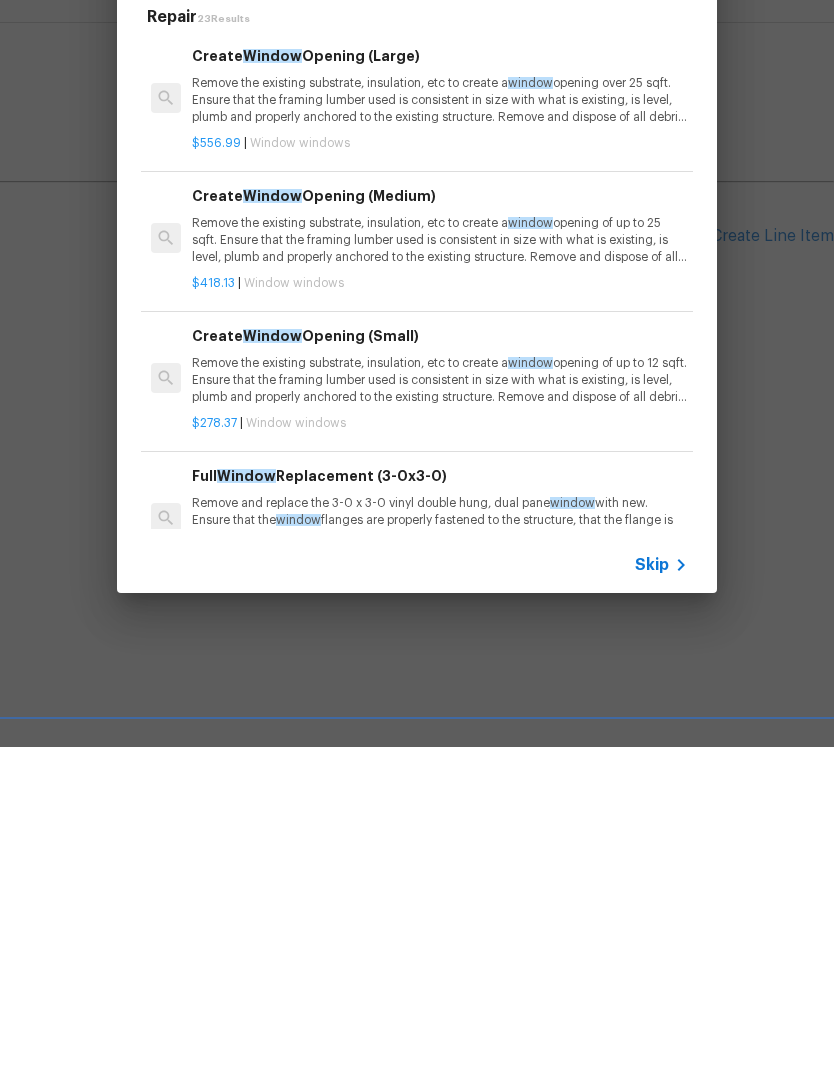 click on "Skip" at bounding box center [652, 905] 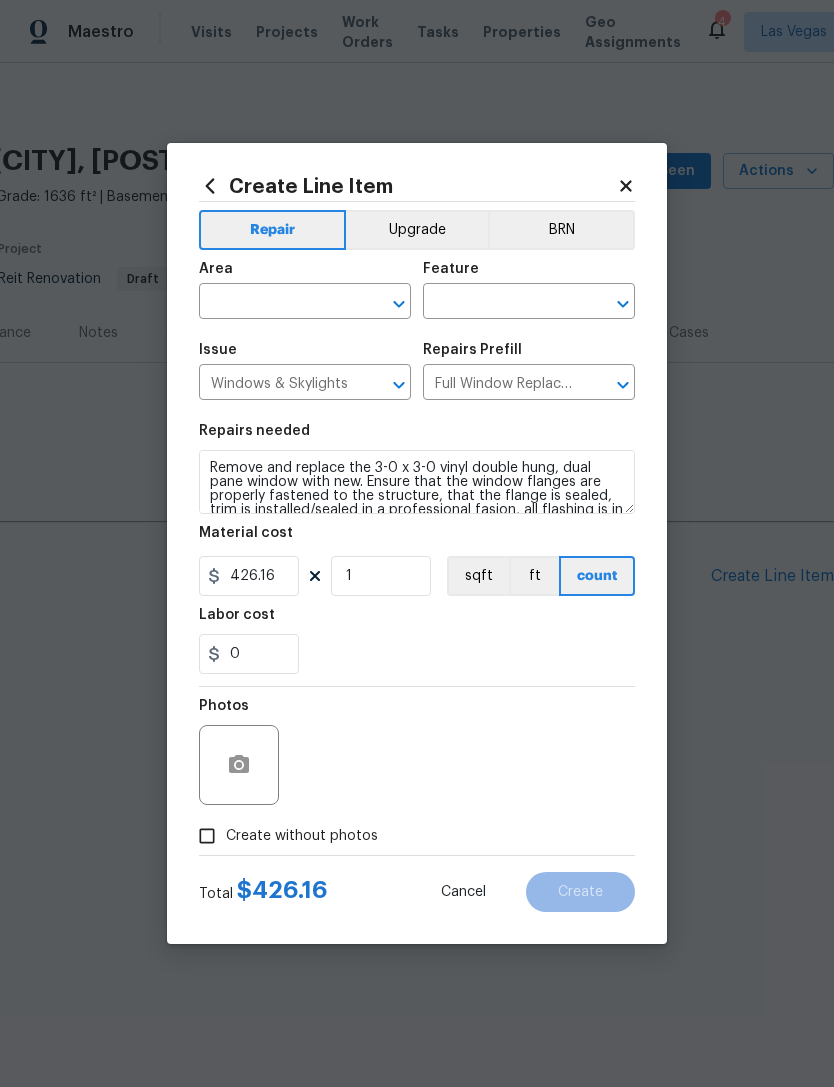 click 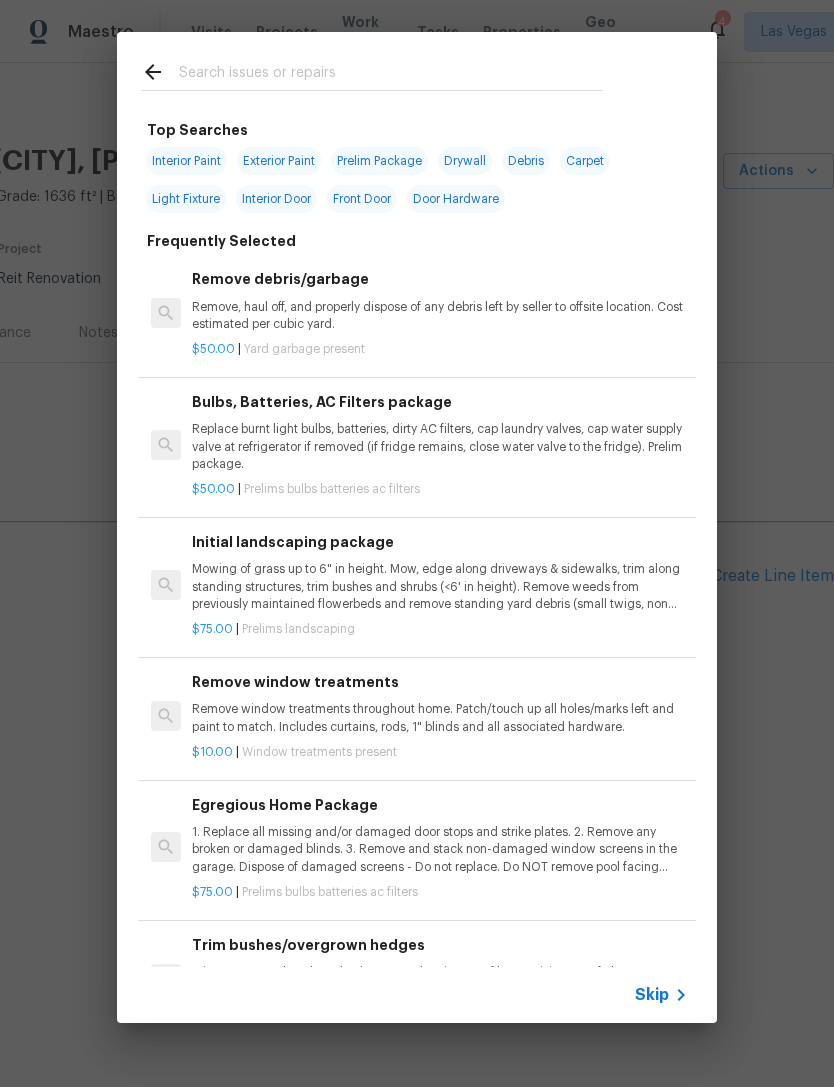click at bounding box center (391, 75) 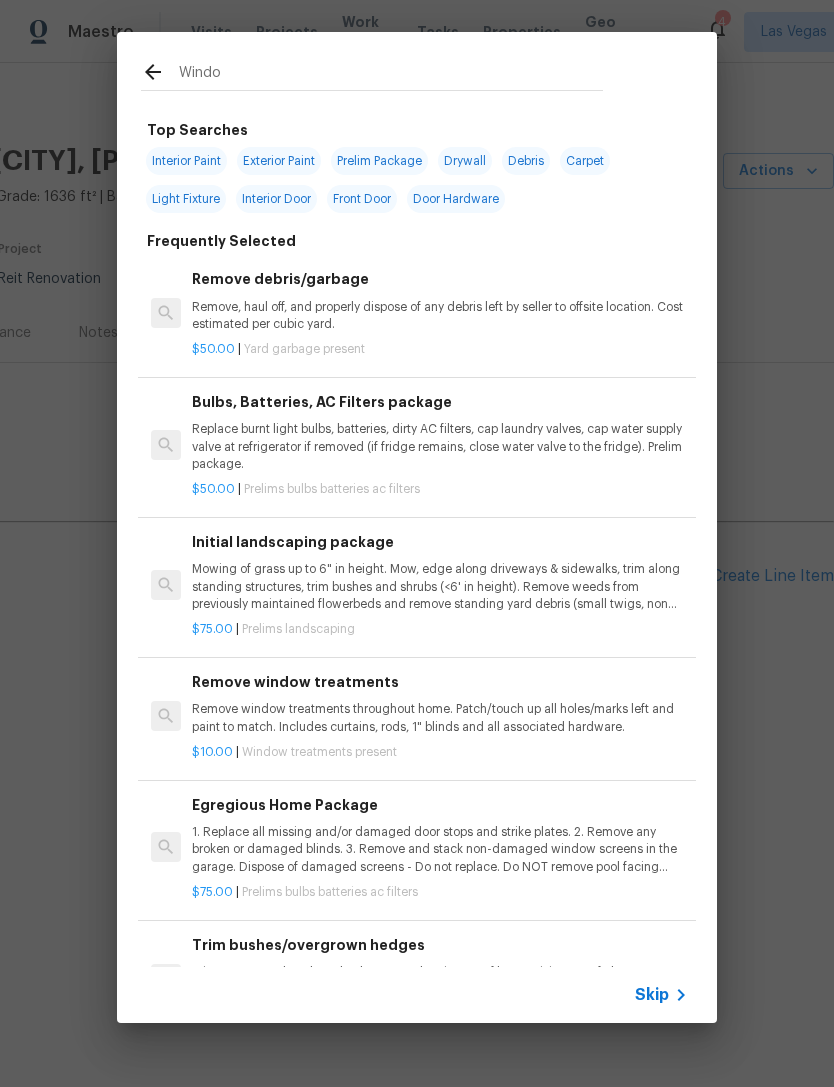 type on "Window" 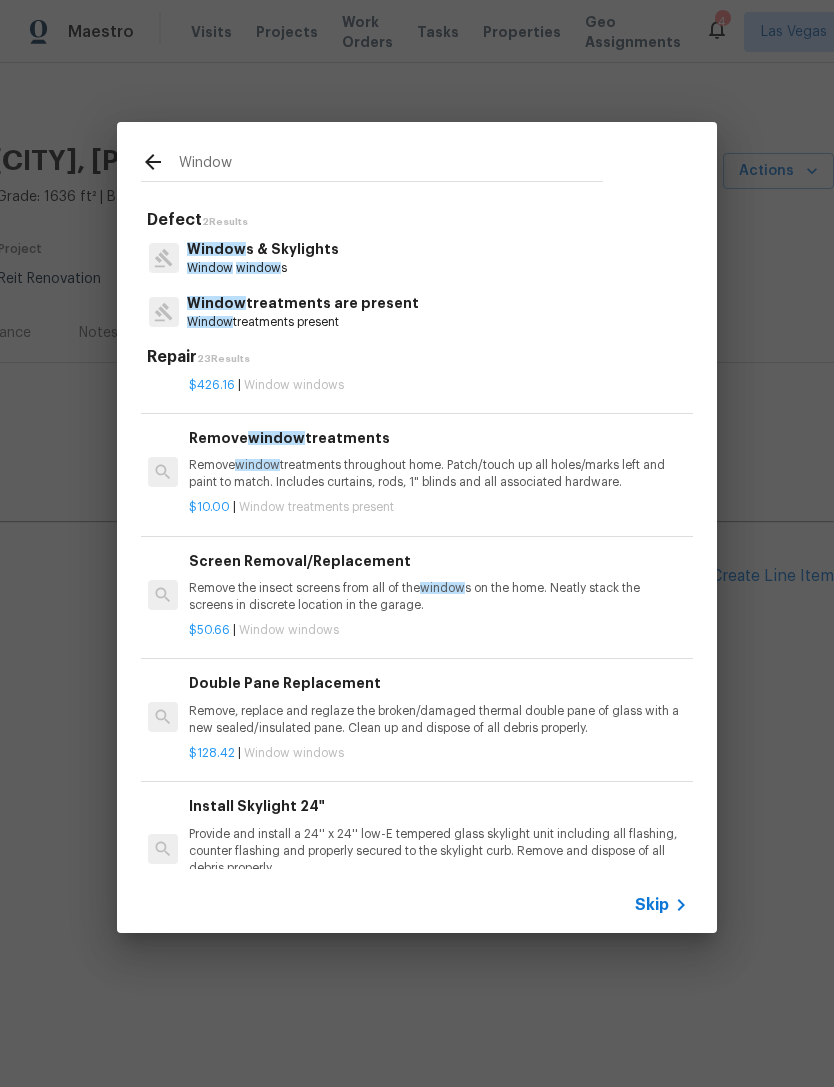 scroll, scrollTop: 536, scrollLeft: 1, axis: both 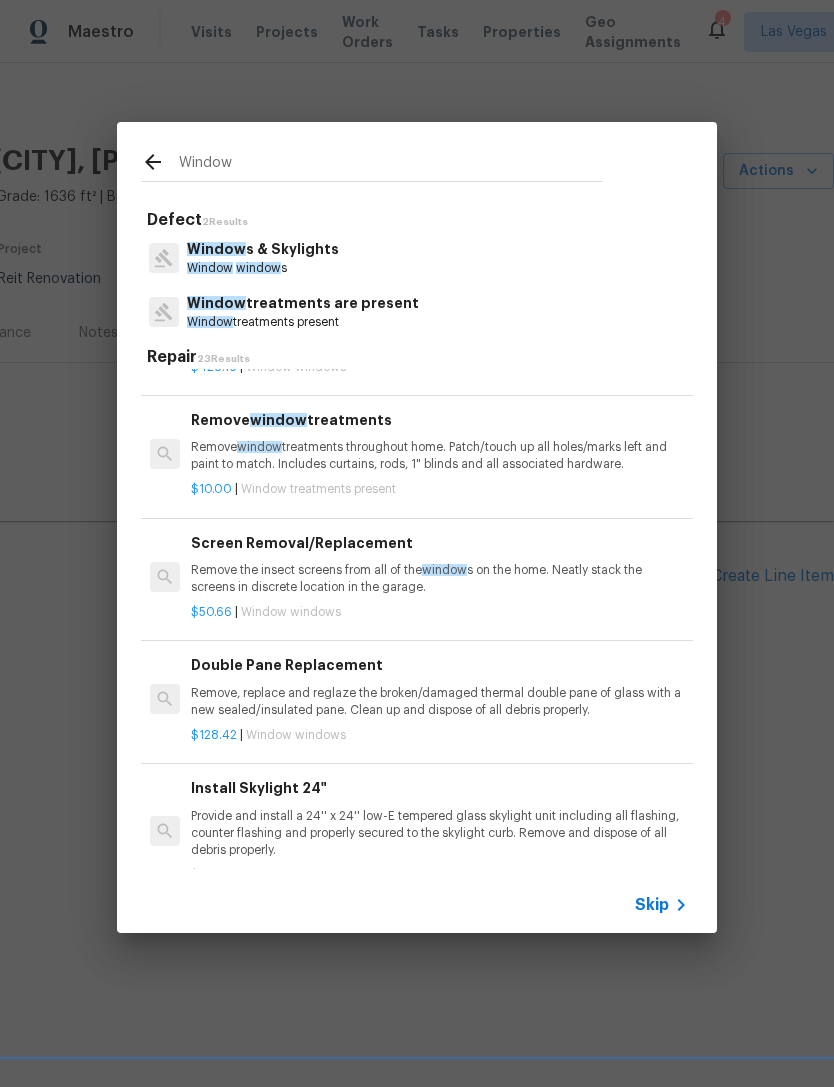 click on "Remove, replace and reglaze the broken/damaged thermal double pane of glass with a new sealed/insulated pane. Clean up and dispose of all debris properly." at bounding box center (439, 702) 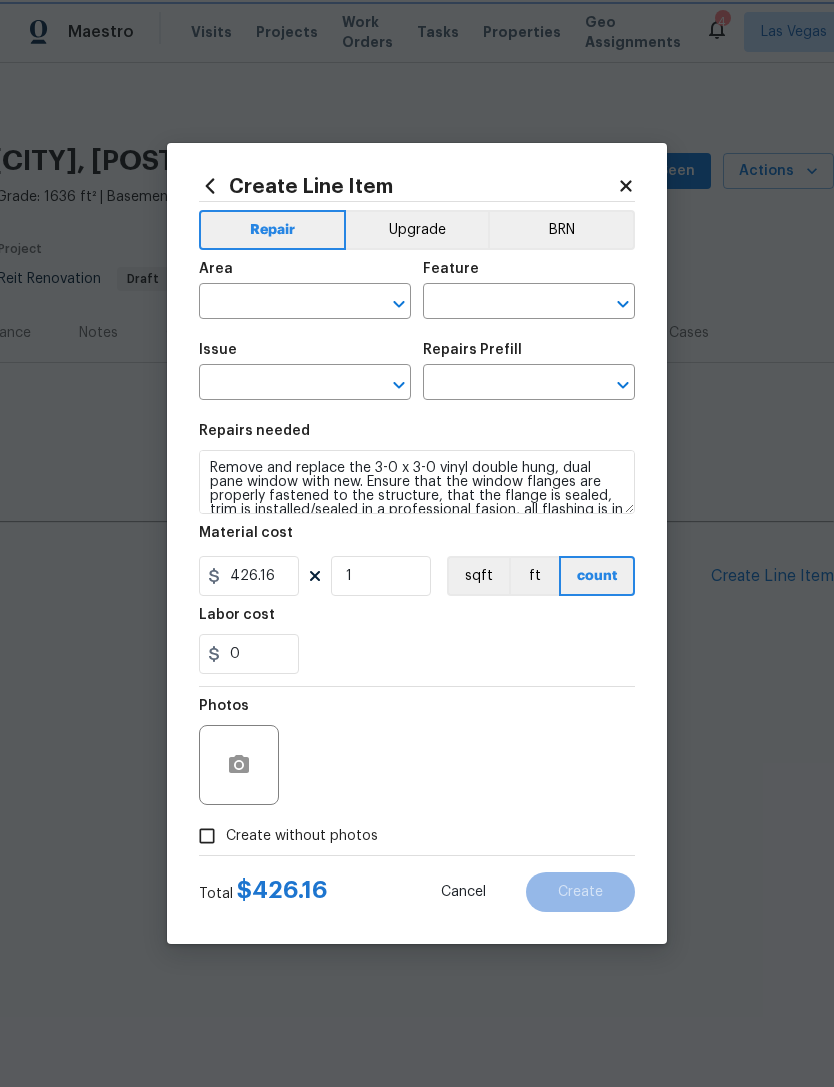 type on "Windows & Skylights" 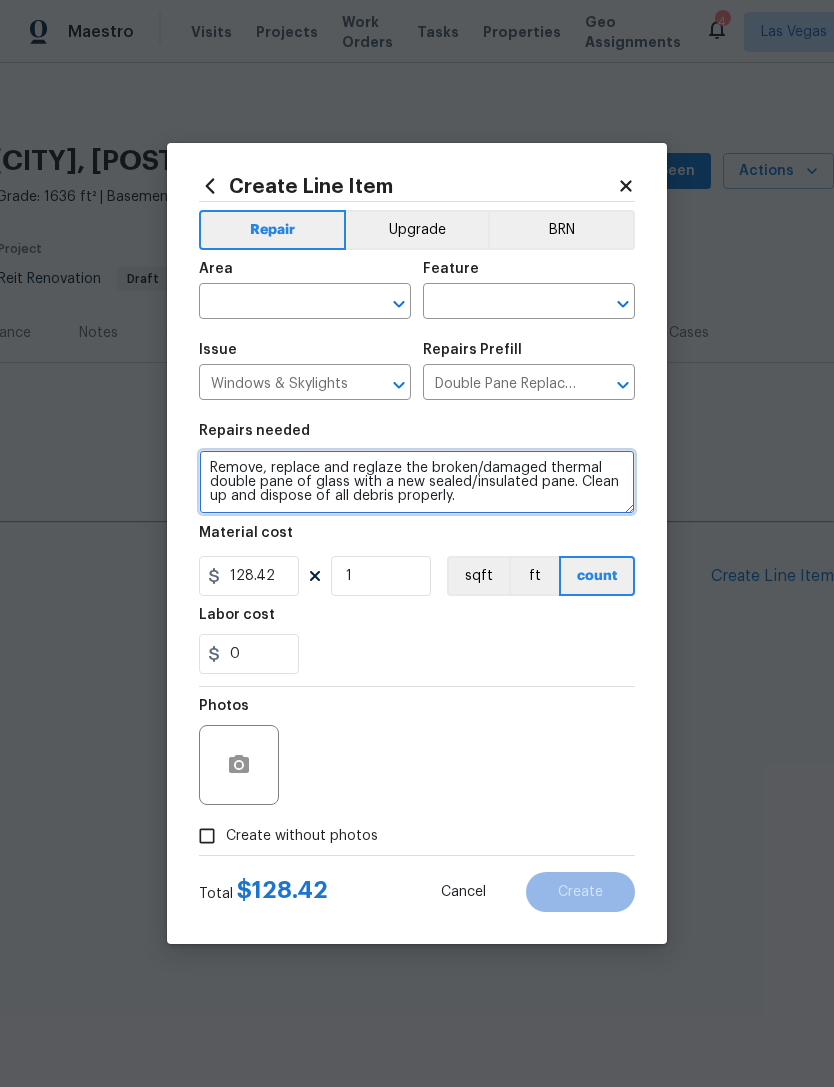 click on "Remove, replace and reglaze the broken/damaged thermal double pane of glass with a new sealed/insulated pane. Clean up and dispose of all debris properly." at bounding box center [417, 482] 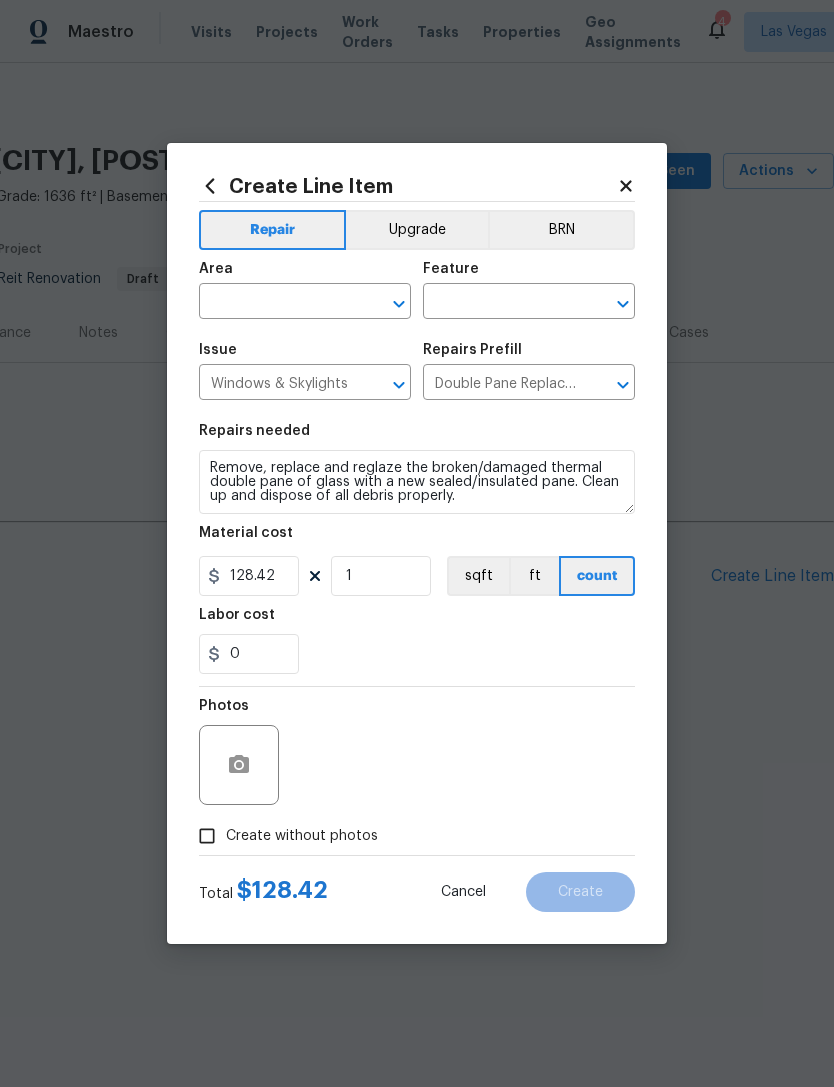 click 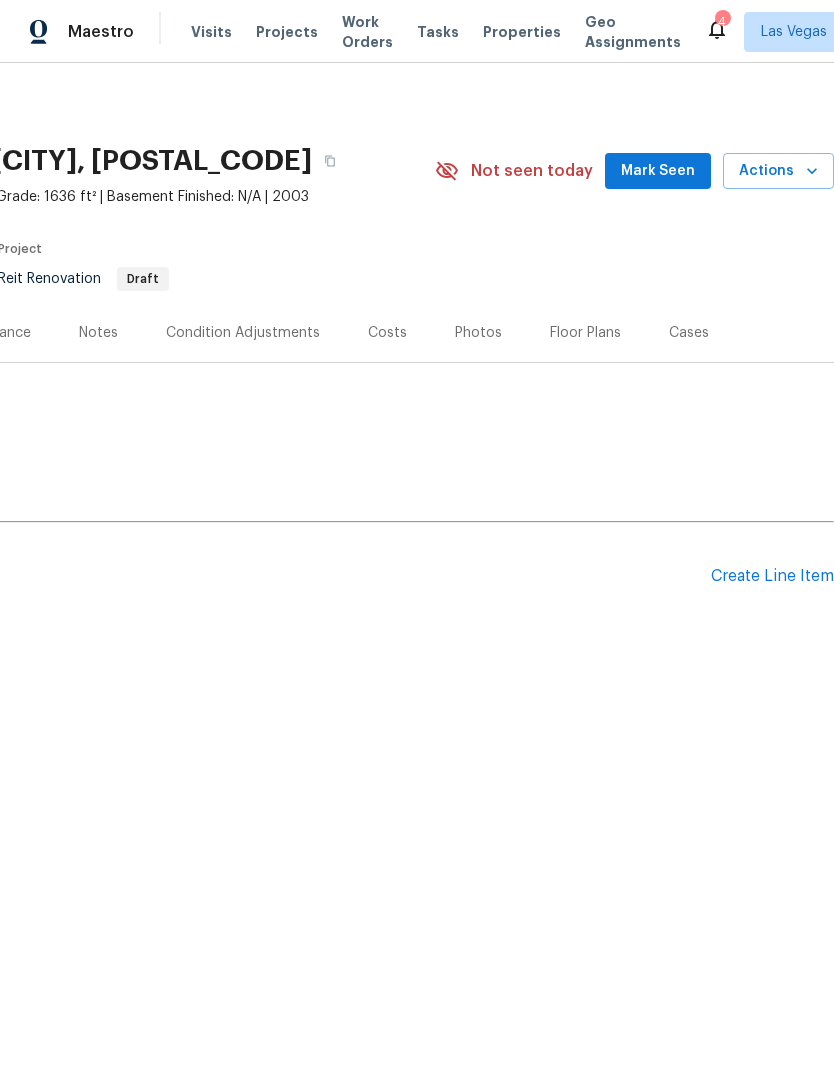 click on "Create Line Item" at bounding box center [772, 576] 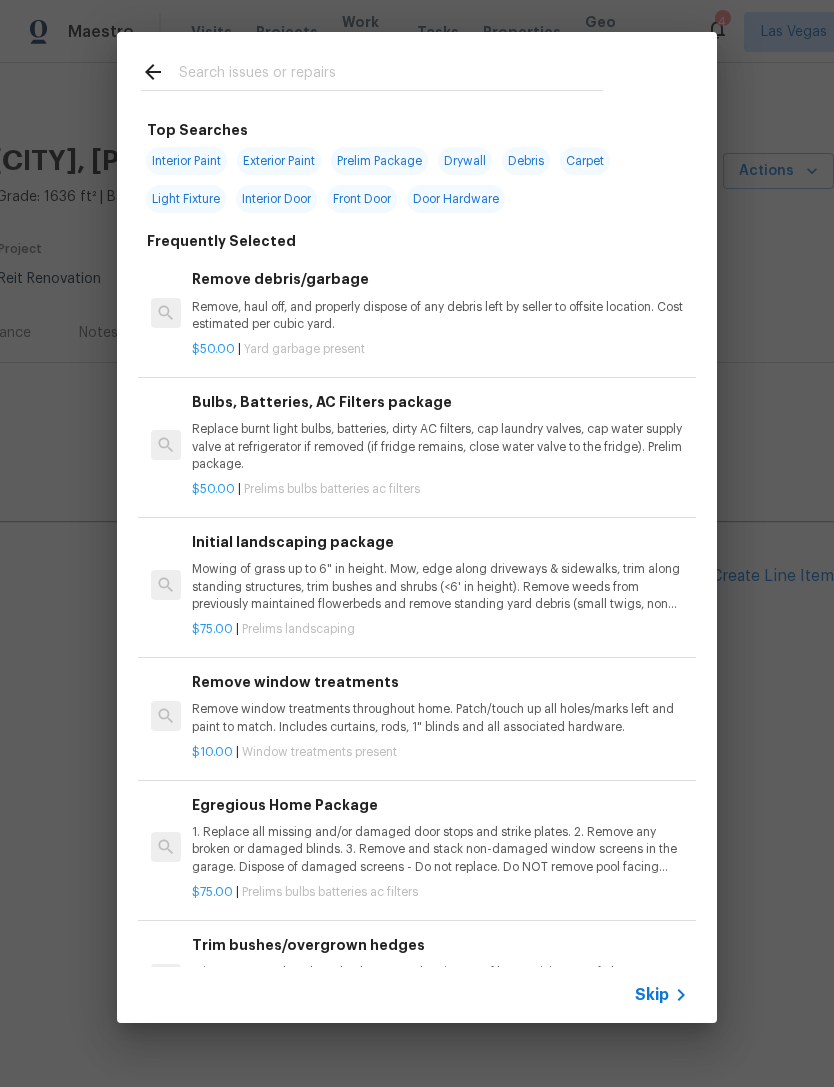 click at bounding box center [391, 75] 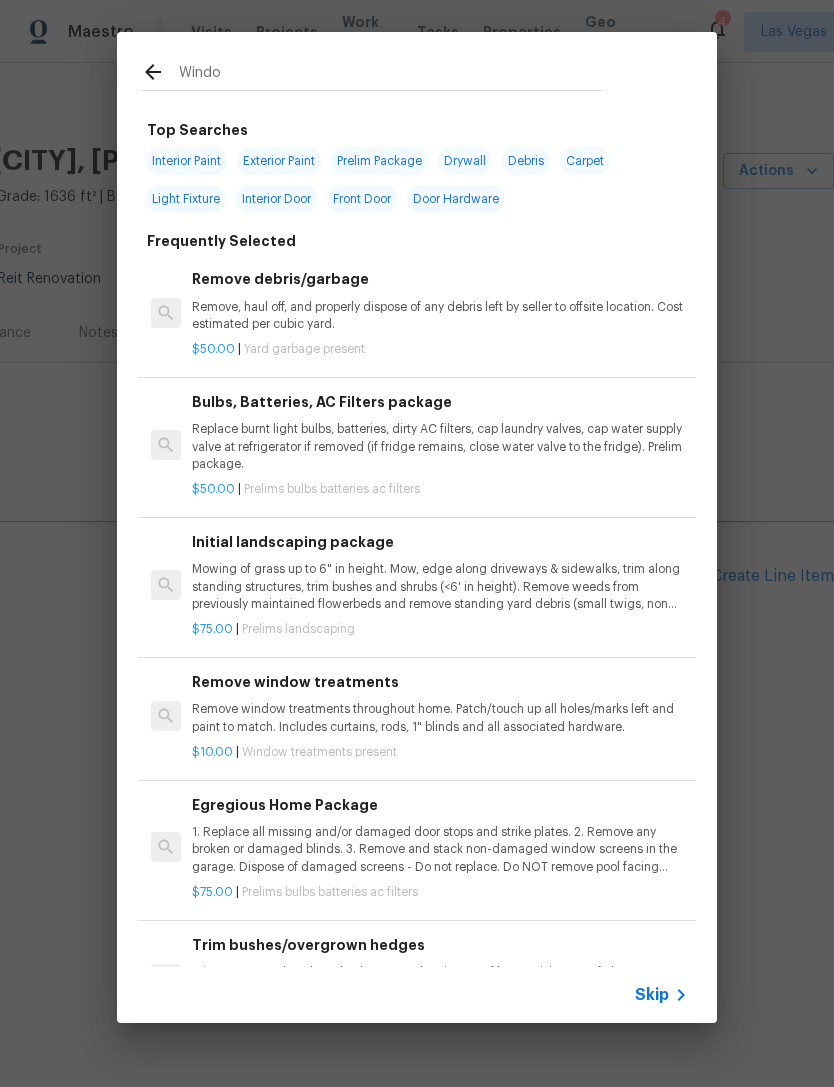 type on "Window" 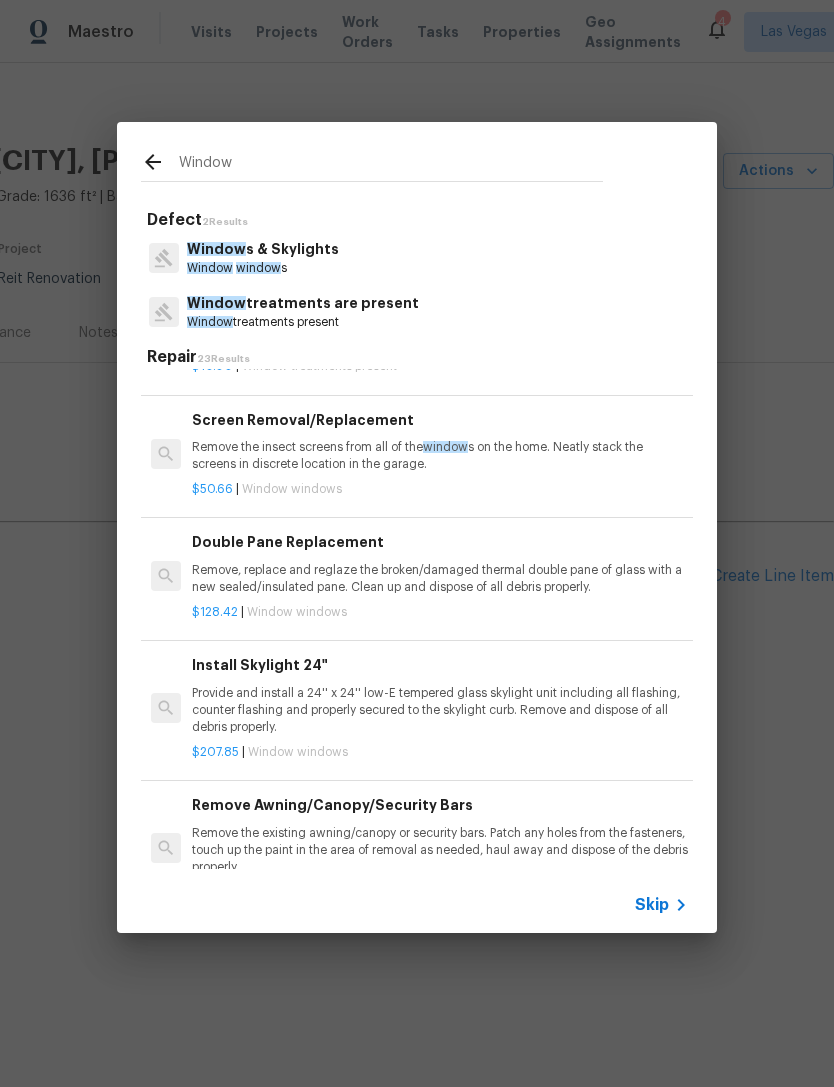 scroll, scrollTop: 659, scrollLeft: 0, axis: vertical 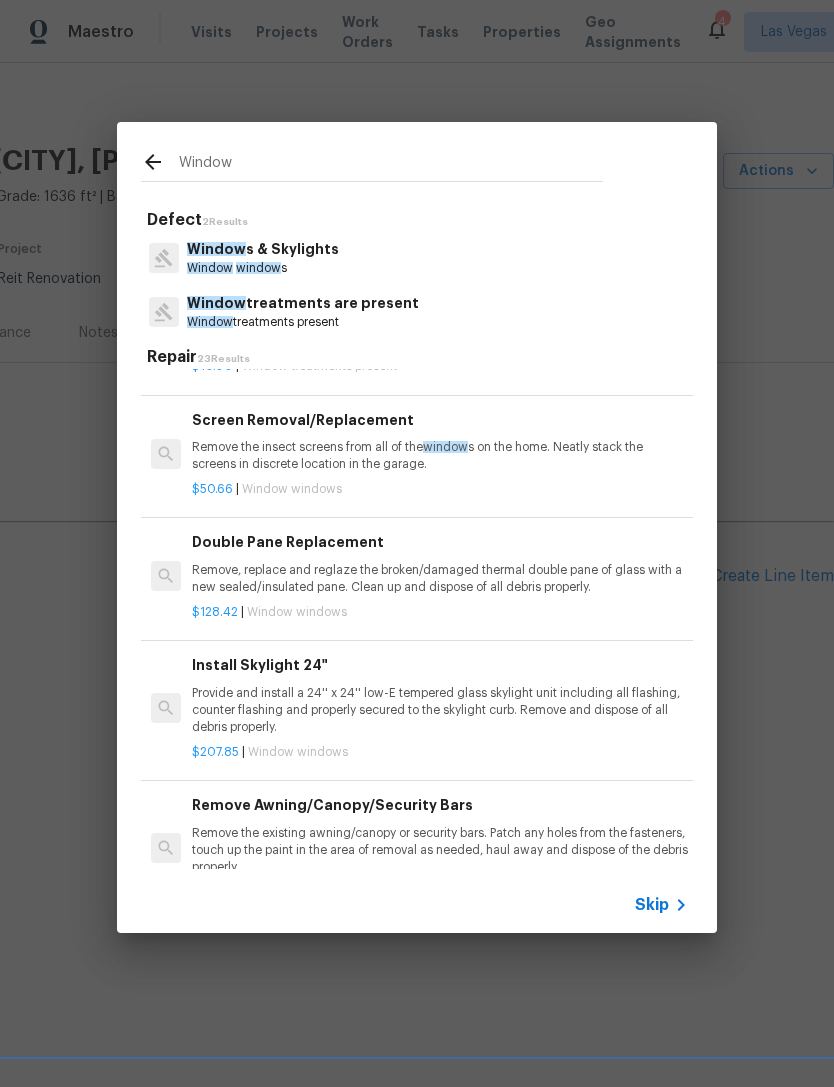 click on "Remove, replace and reglaze the broken/damaged thermal double pane of glass with a new sealed/insulated pane. Clean up and dispose of all debris properly." at bounding box center (440, 579) 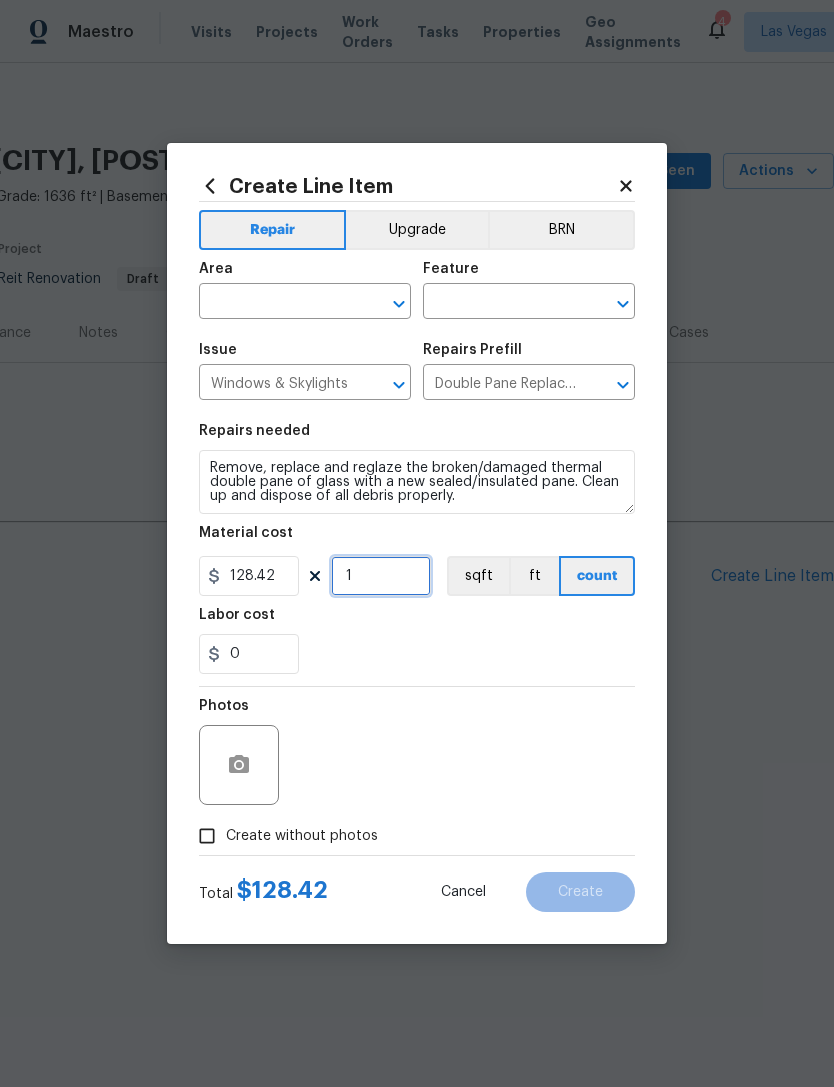click on "1" at bounding box center [381, 576] 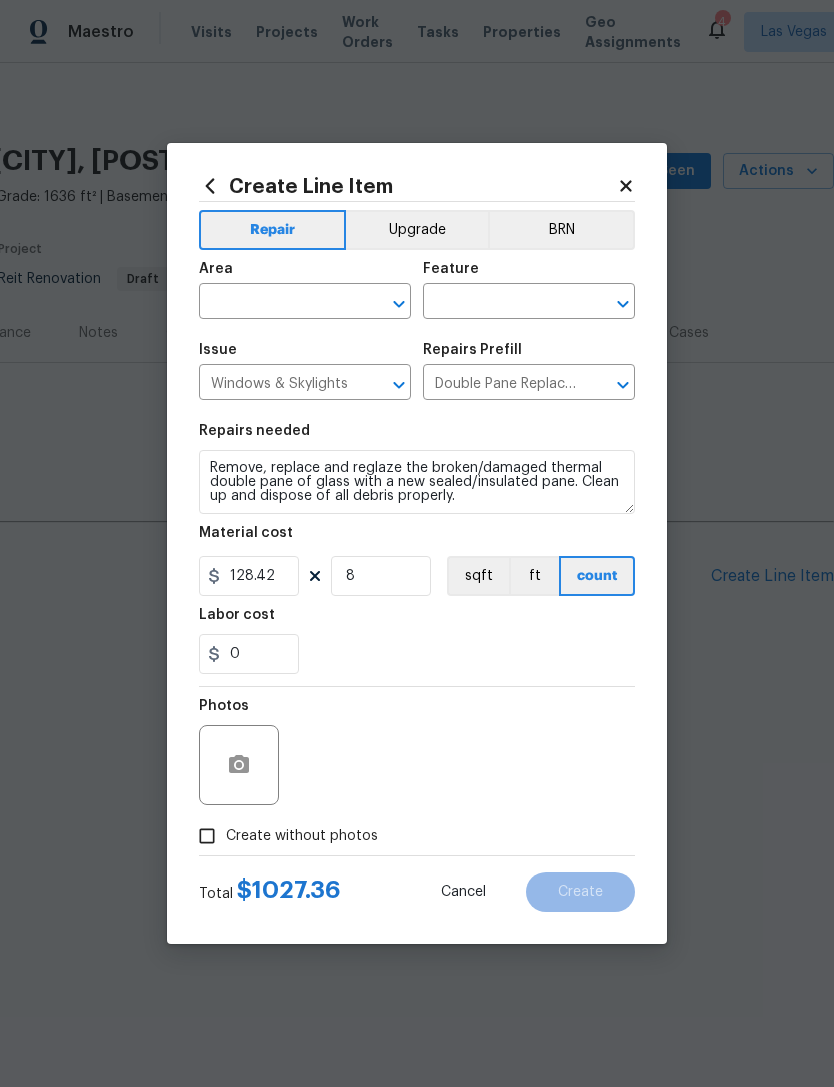 click on "Repairs needed Remove, replace and reglaze the broken/damaged thermal double pane of glass with a new sealed/insulated pane. Clean up and dispose of all debris properly. Material cost 128.42 8 sqft ft count Labor cost 0" at bounding box center (417, 549) 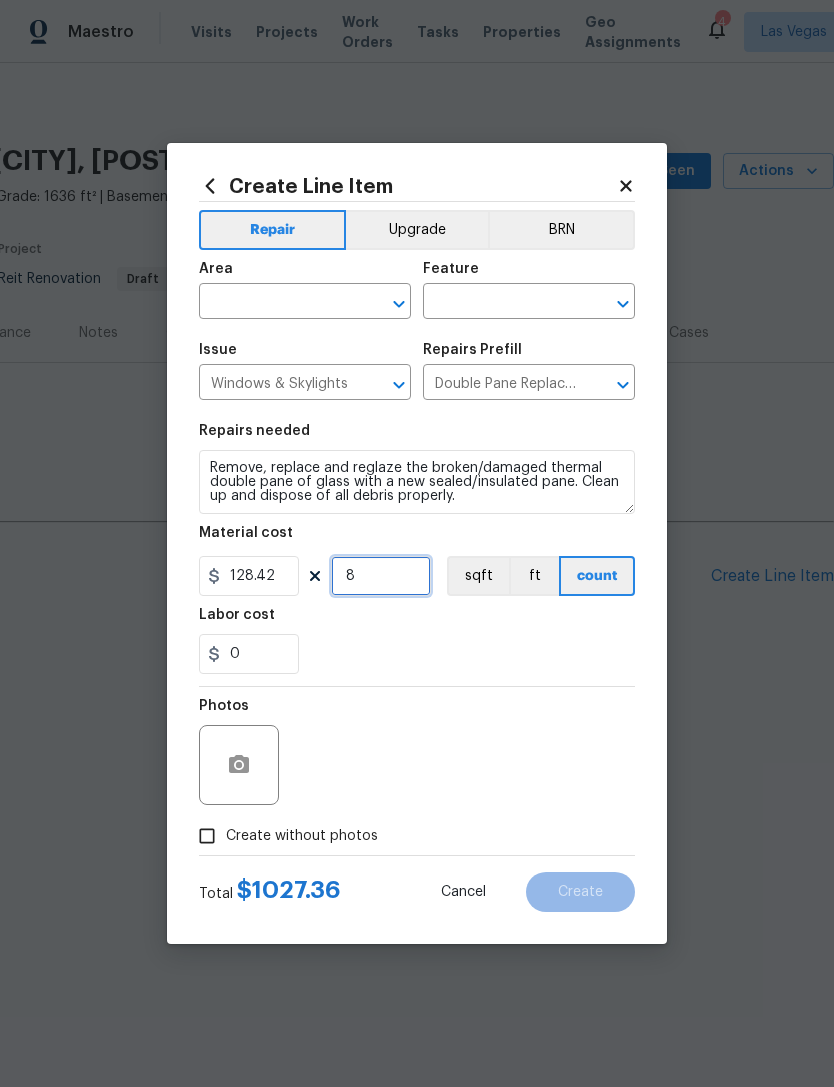 click on "8" at bounding box center (381, 576) 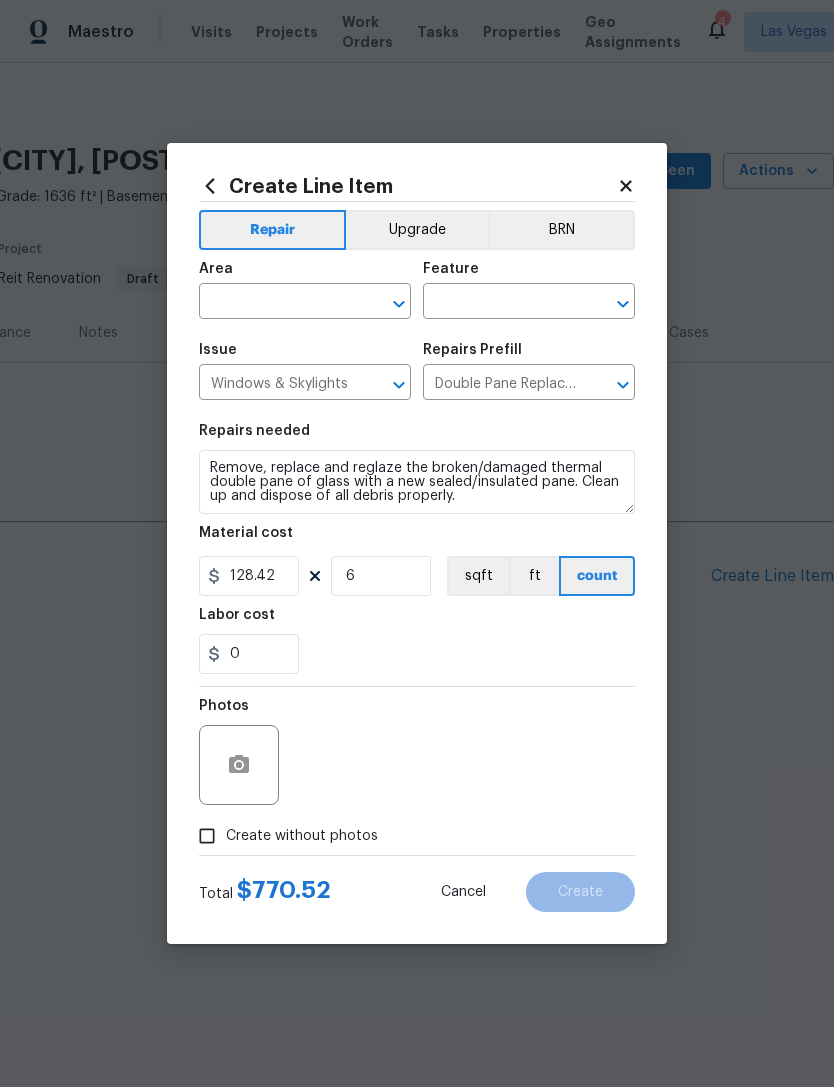 click on "Repairs needed Remove, replace and reglaze the broken/damaged thermal double pane of glass with a new sealed/insulated pane. Clean up and dispose of all debris properly. Material cost 128.42 6 sqft ft count Labor cost 0" at bounding box center (417, 549) 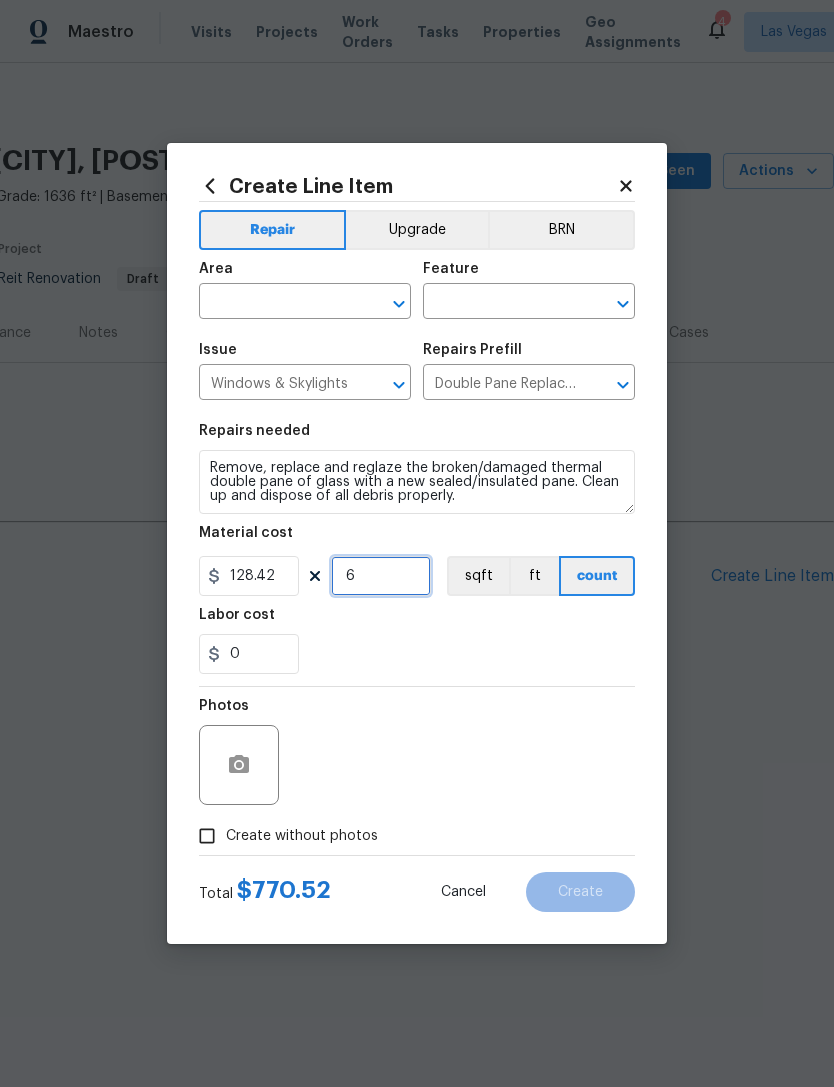 click on "6" at bounding box center [381, 576] 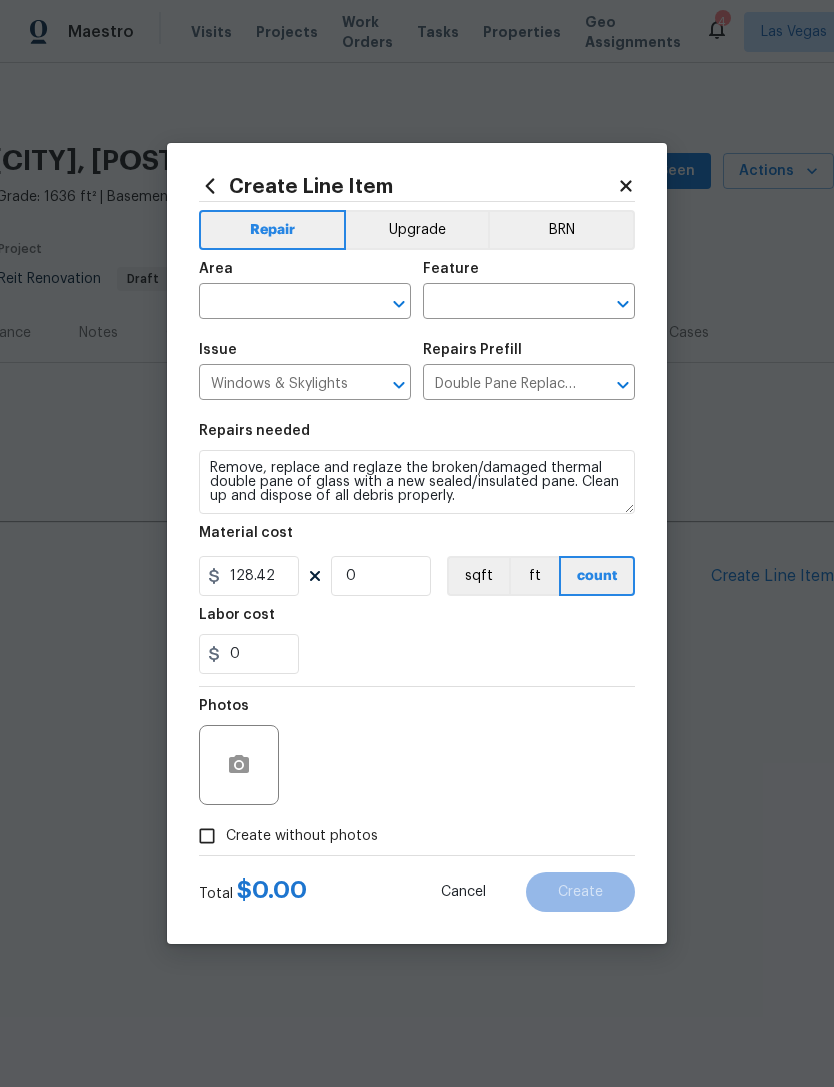 click 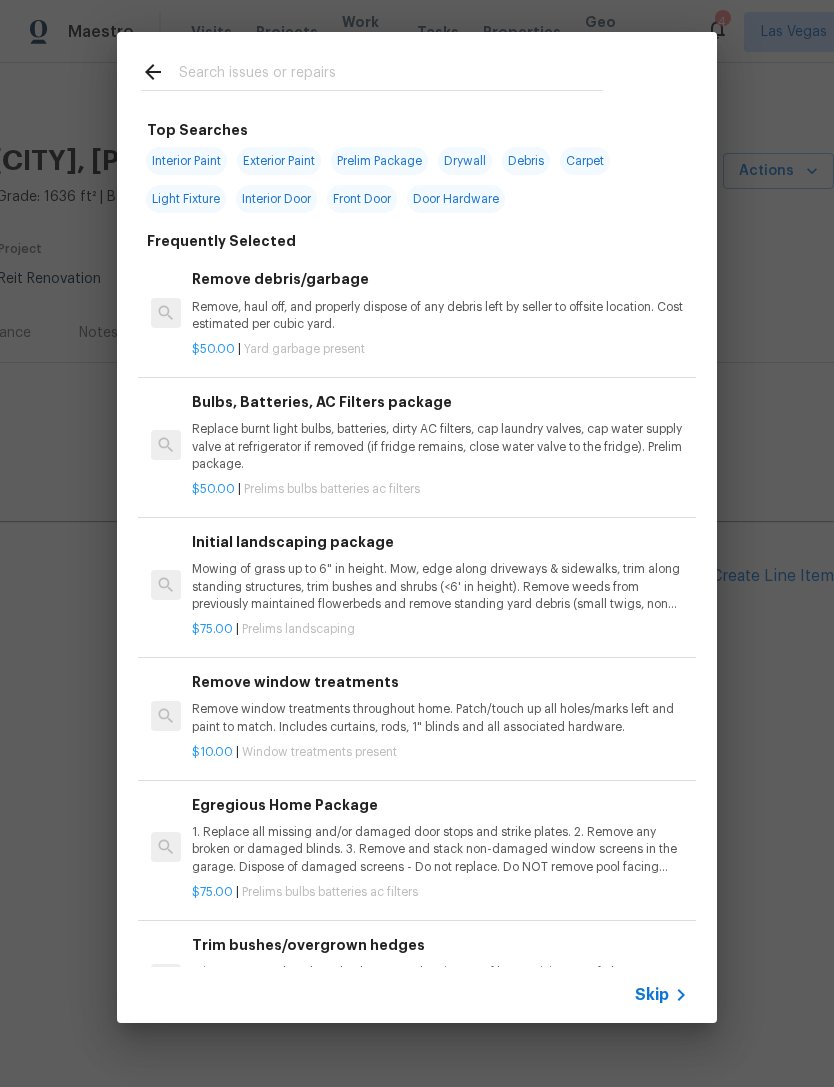 click at bounding box center [391, 75] 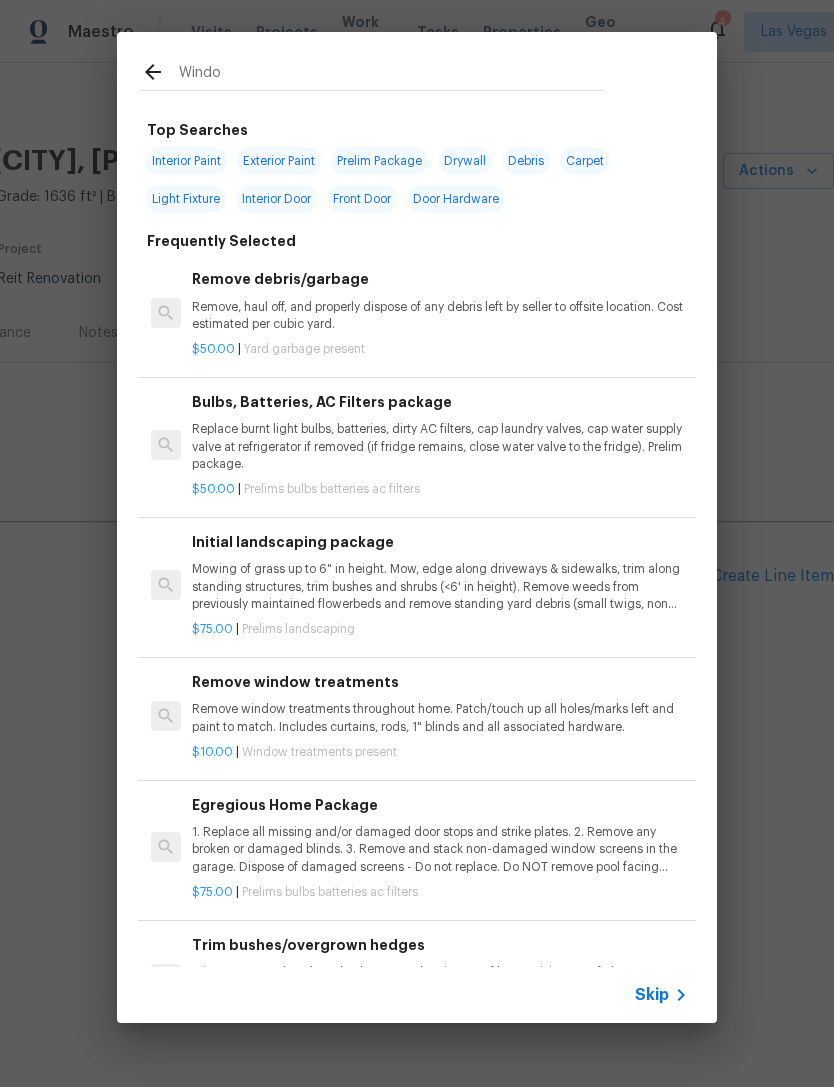 type on "Window" 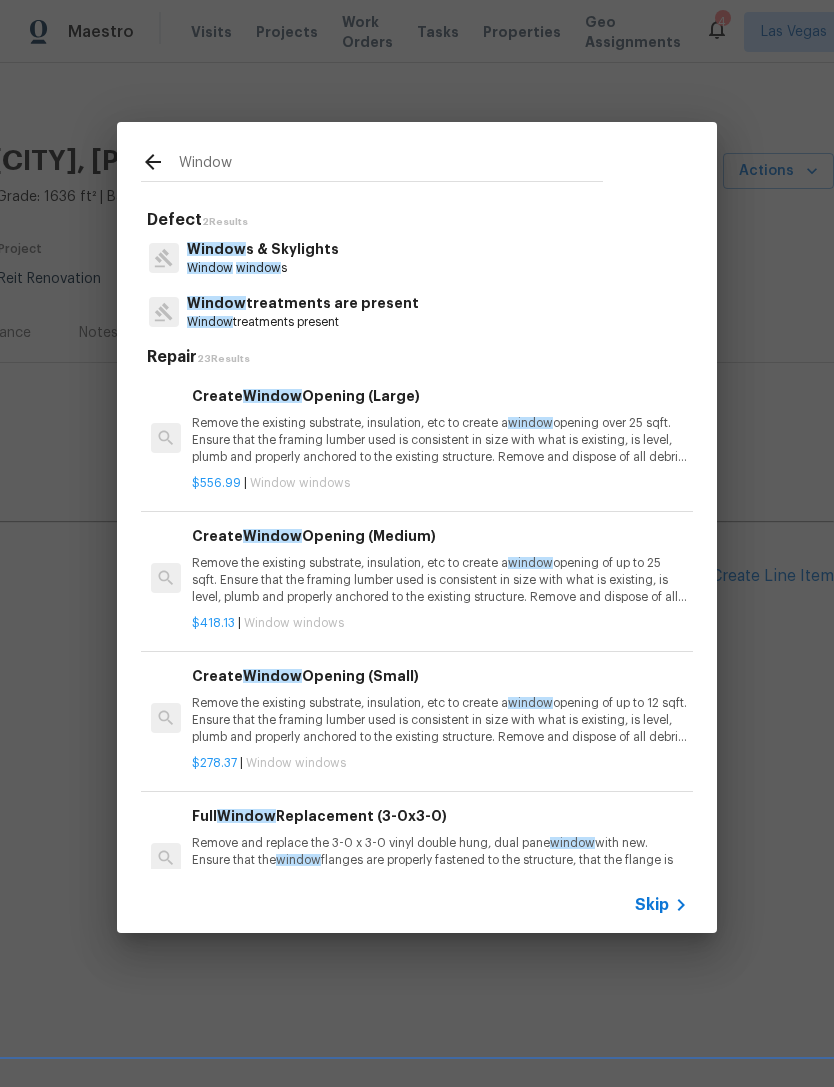 click on "Window s & Skylights" at bounding box center (263, 249) 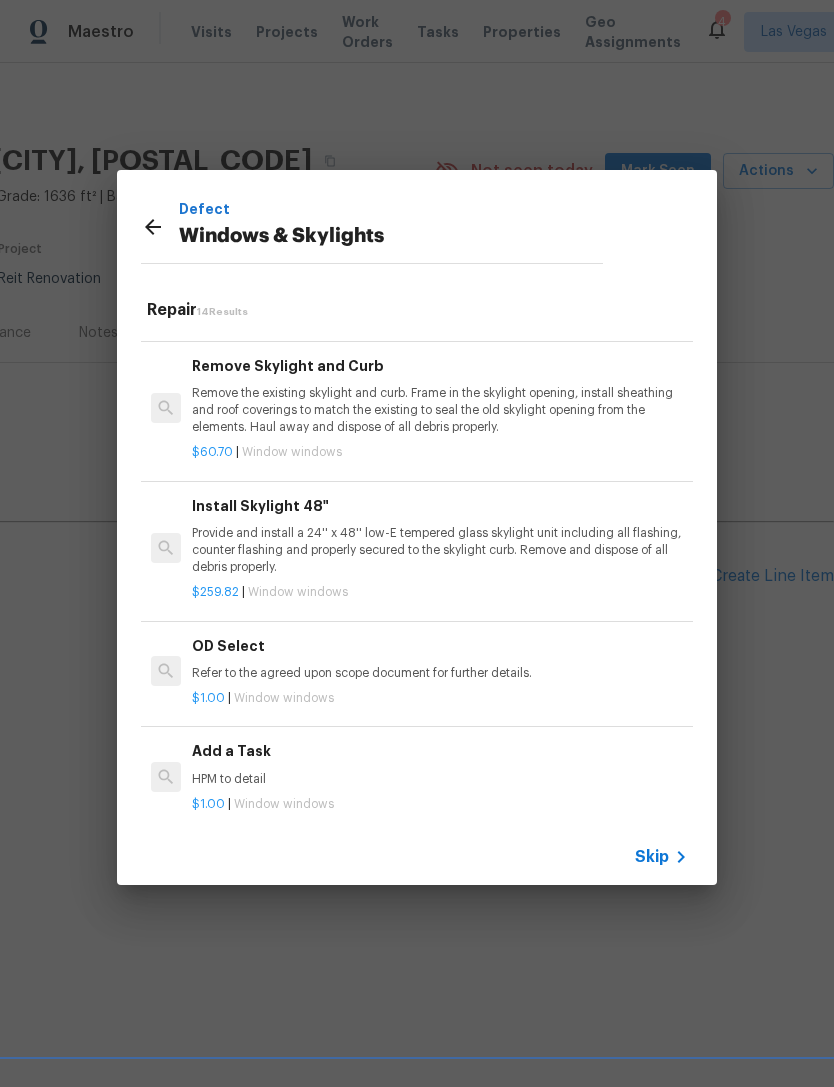 scroll, scrollTop: 1330, scrollLeft: 0, axis: vertical 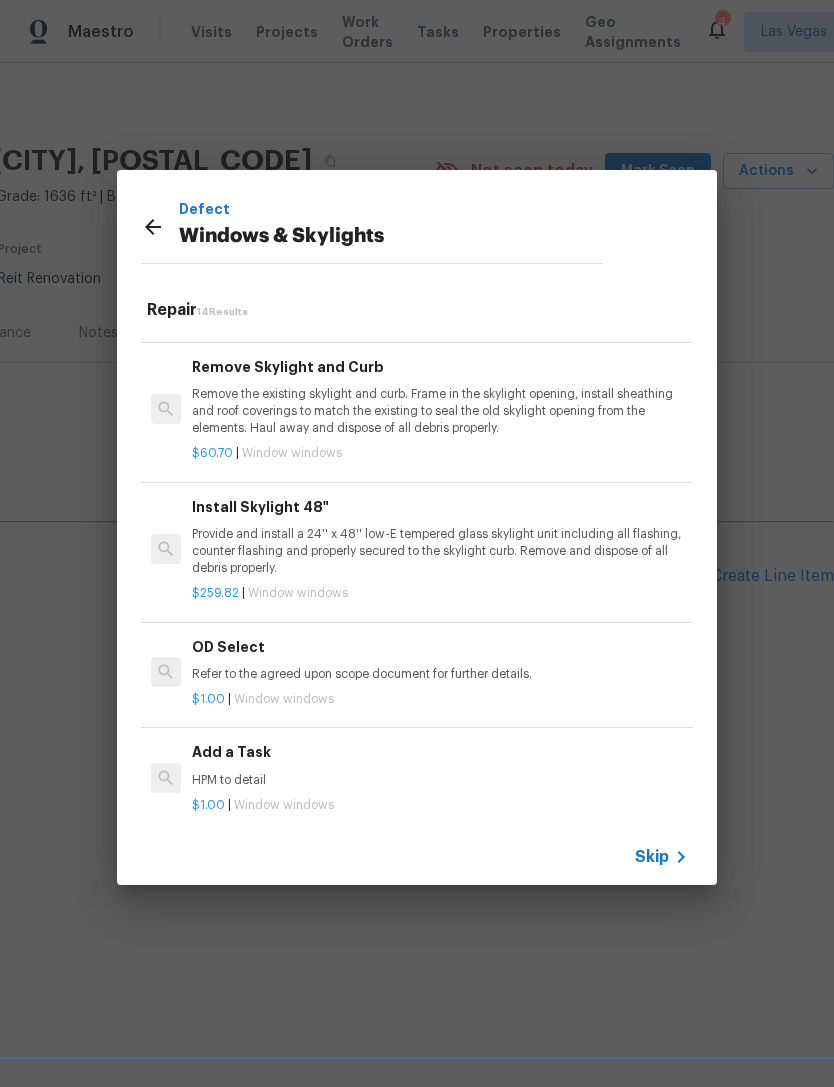 click on "Add a Task HPM to detail" at bounding box center (440, 765) 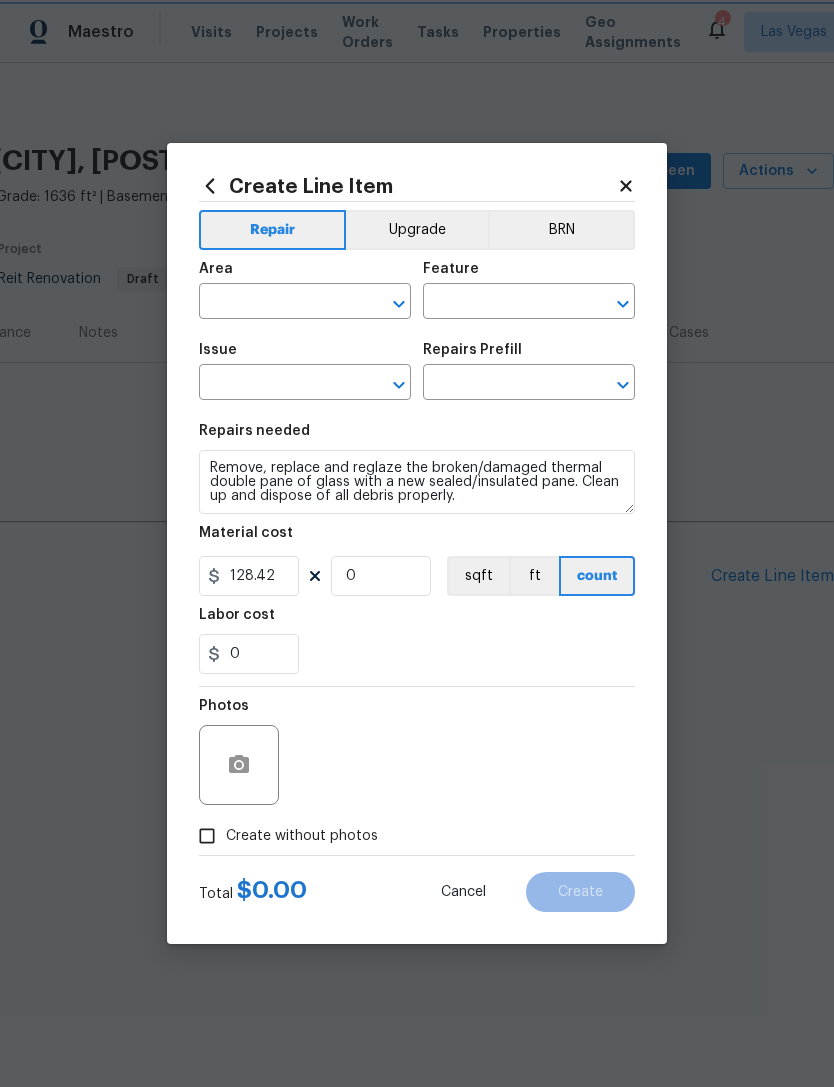 type on "Windows & Skylights" 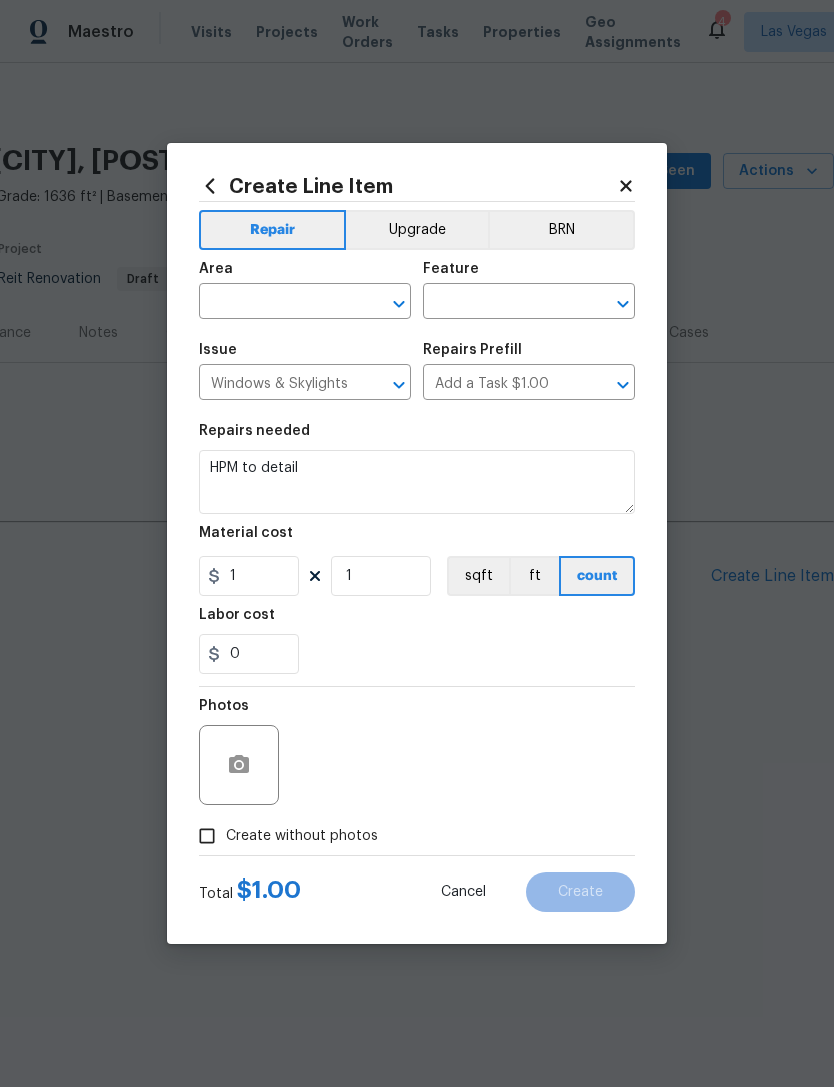 click at bounding box center [239, 765] 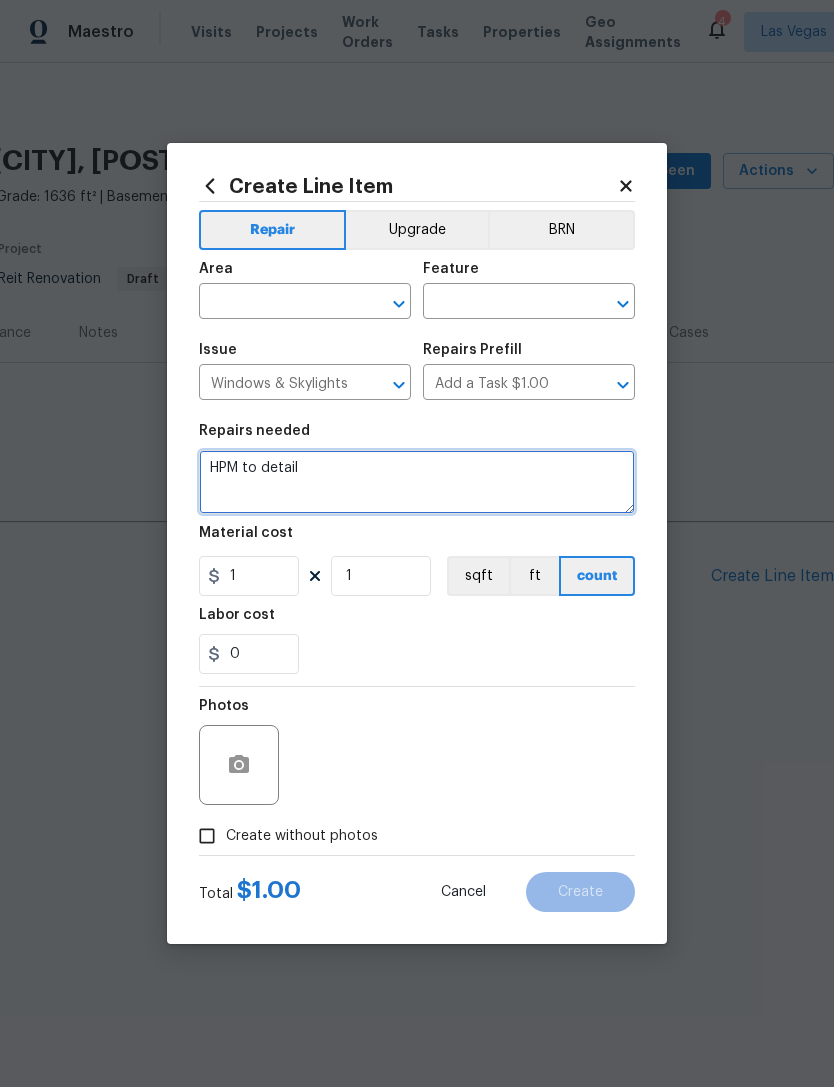 click on "HPM to detail" at bounding box center (417, 482) 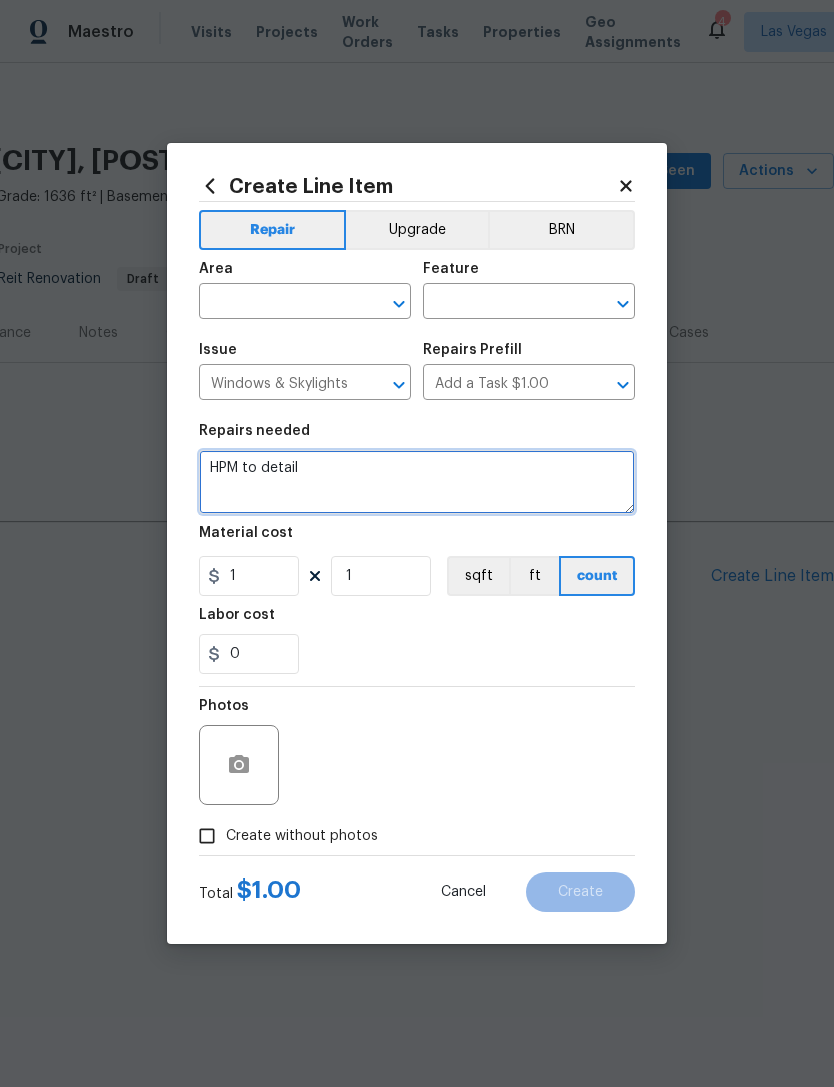 paste on "Remove, replace and reglaze the broken/damaged thermal double pane of glass with a new sealed/insulated pane. Clean up and dispose of all debris properly." 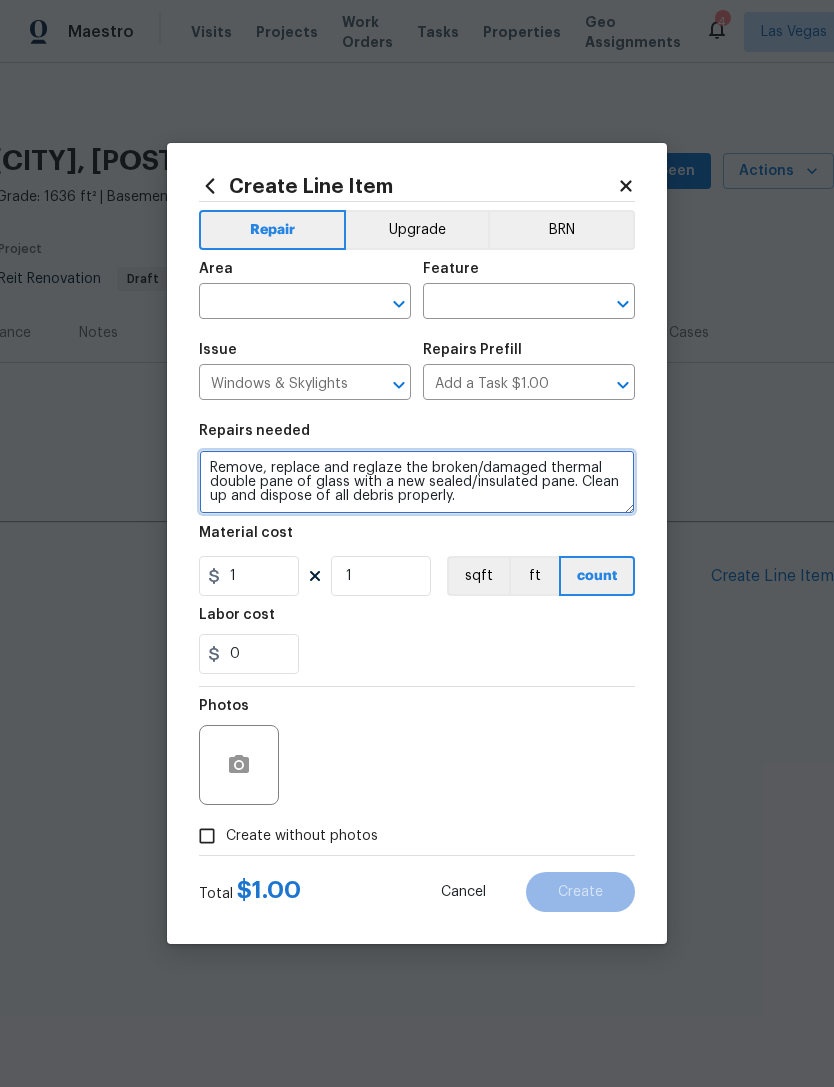 click on "Remove, replace and reglaze the broken/damaged thermal double pane of glass with a new sealed/insulated pane. Clean up and dispose of all debris properly." at bounding box center [417, 482] 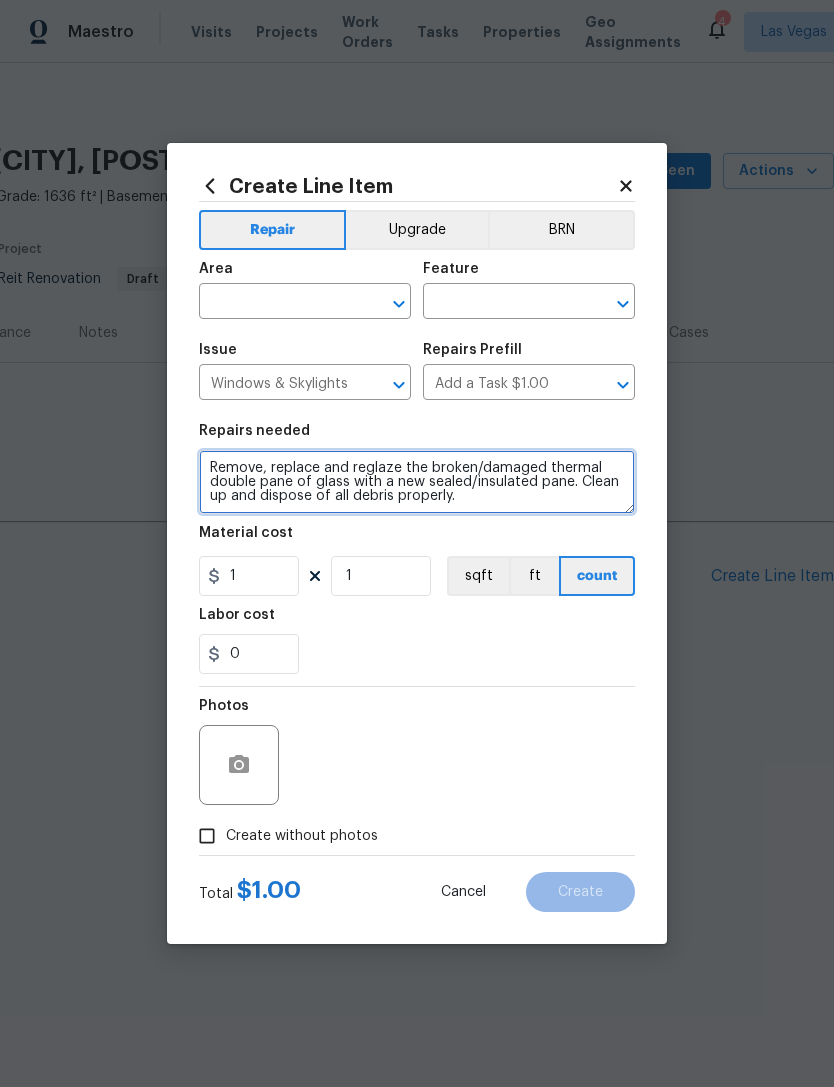 type on "Remove, replace and reglaze the broken/damaged thermal double pane of glass with a new sealed/insulated pane. Clean up and dispose of all debris properly." 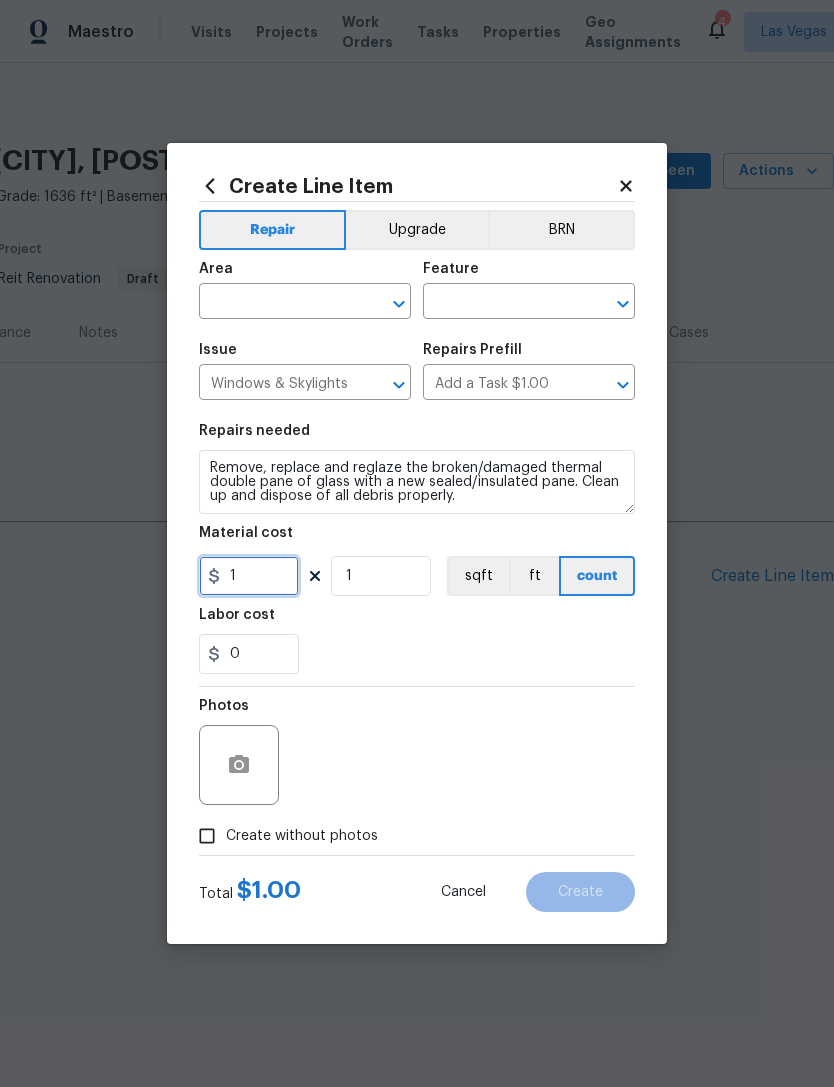 click on "1" at bounding box center [249, 576] 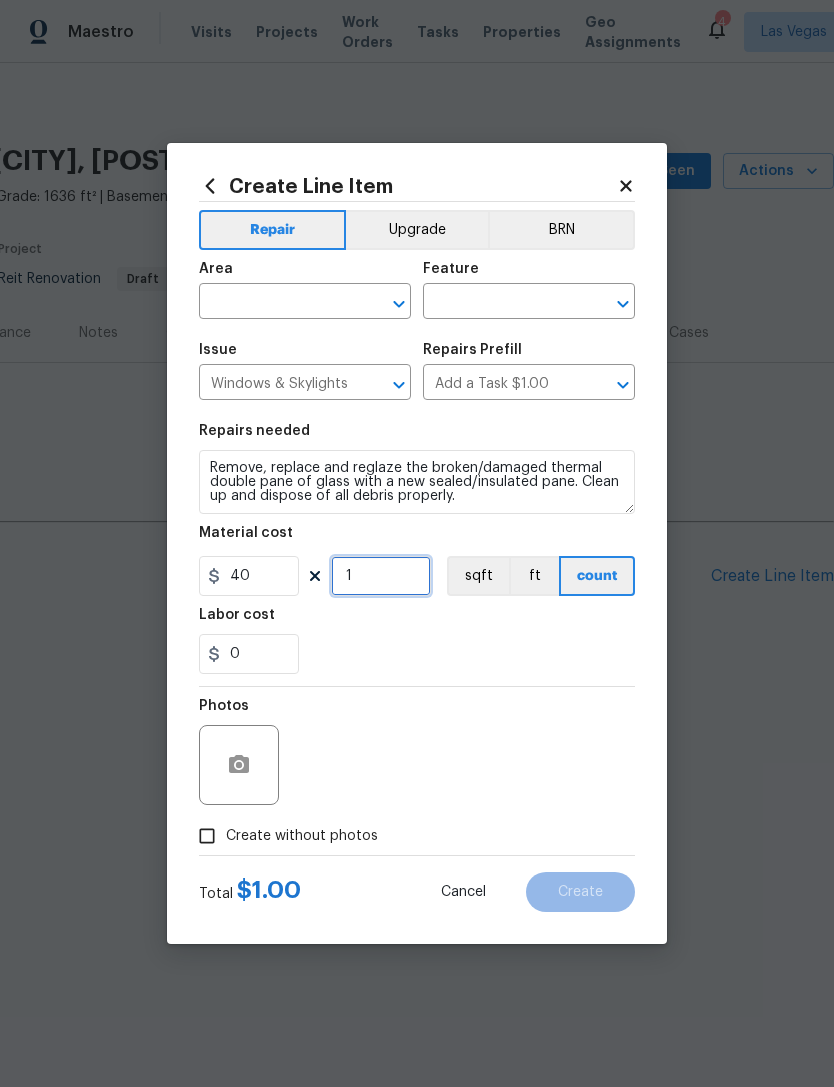 click on "1" at bounding box center [381, 576] 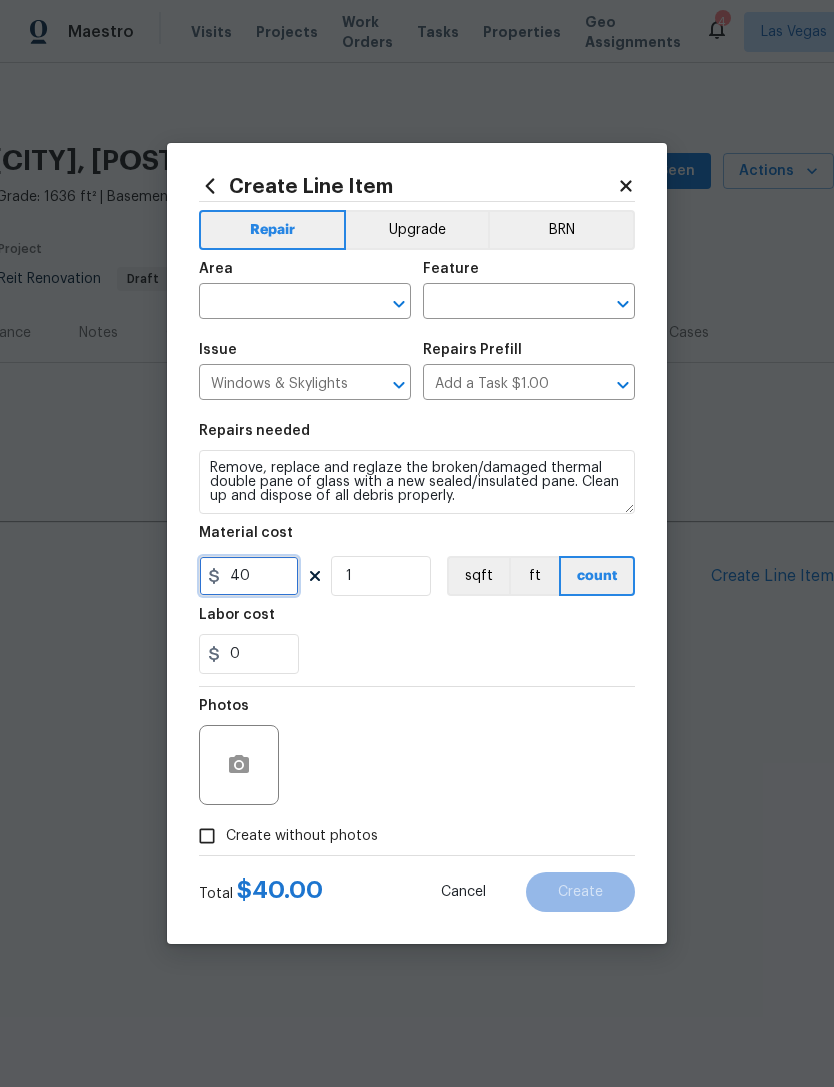 click on "40" at bounding box center (249, 576) 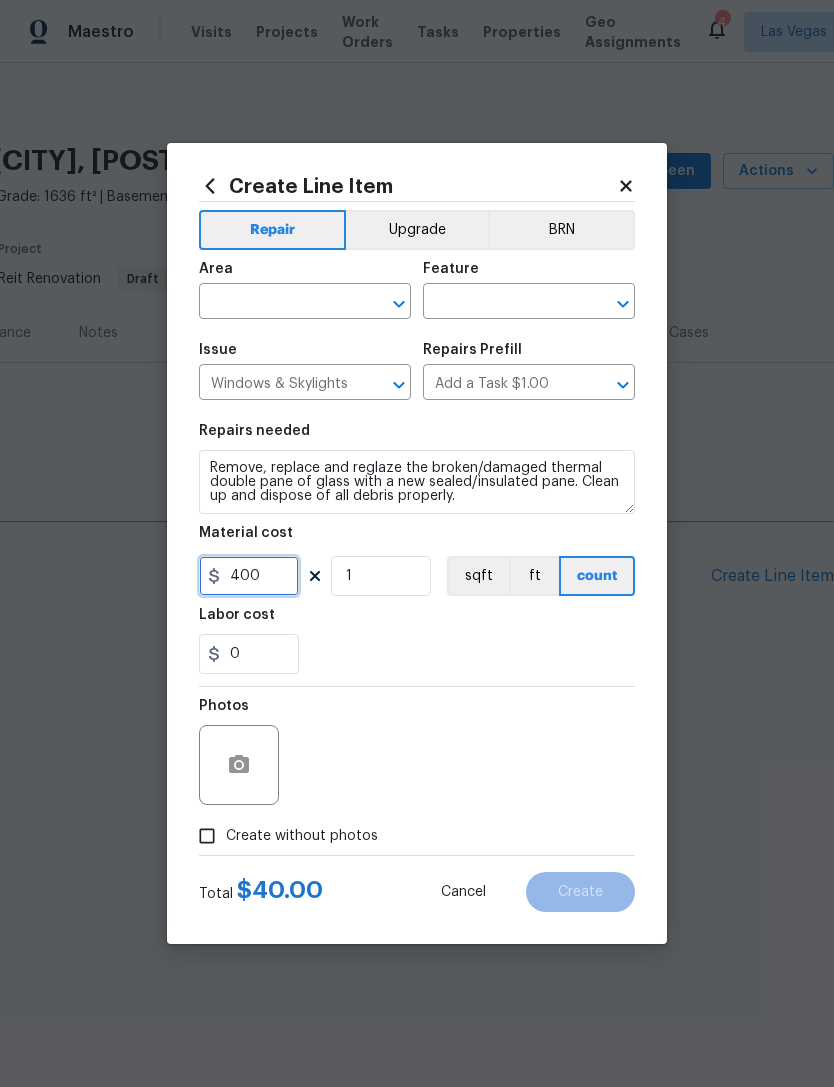 type on "400" 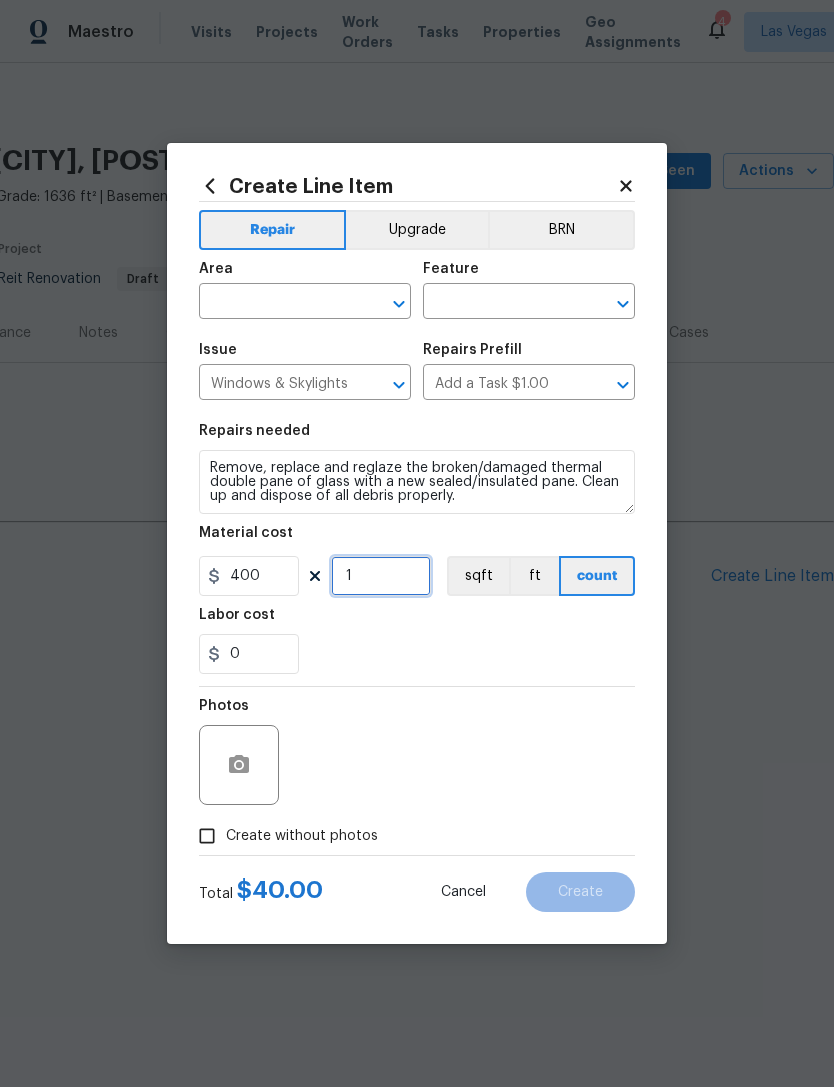 click on "1" at bounding box center (381, 576) 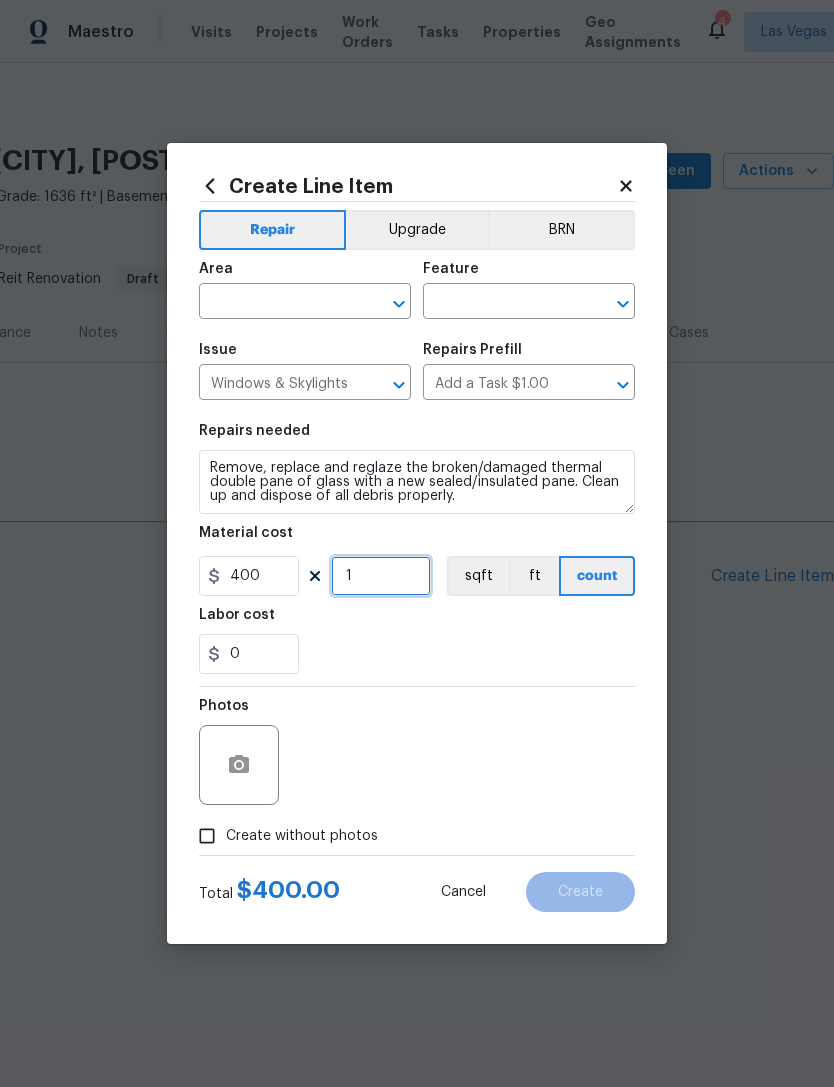 click on "1" at bounding box center [381, 576] 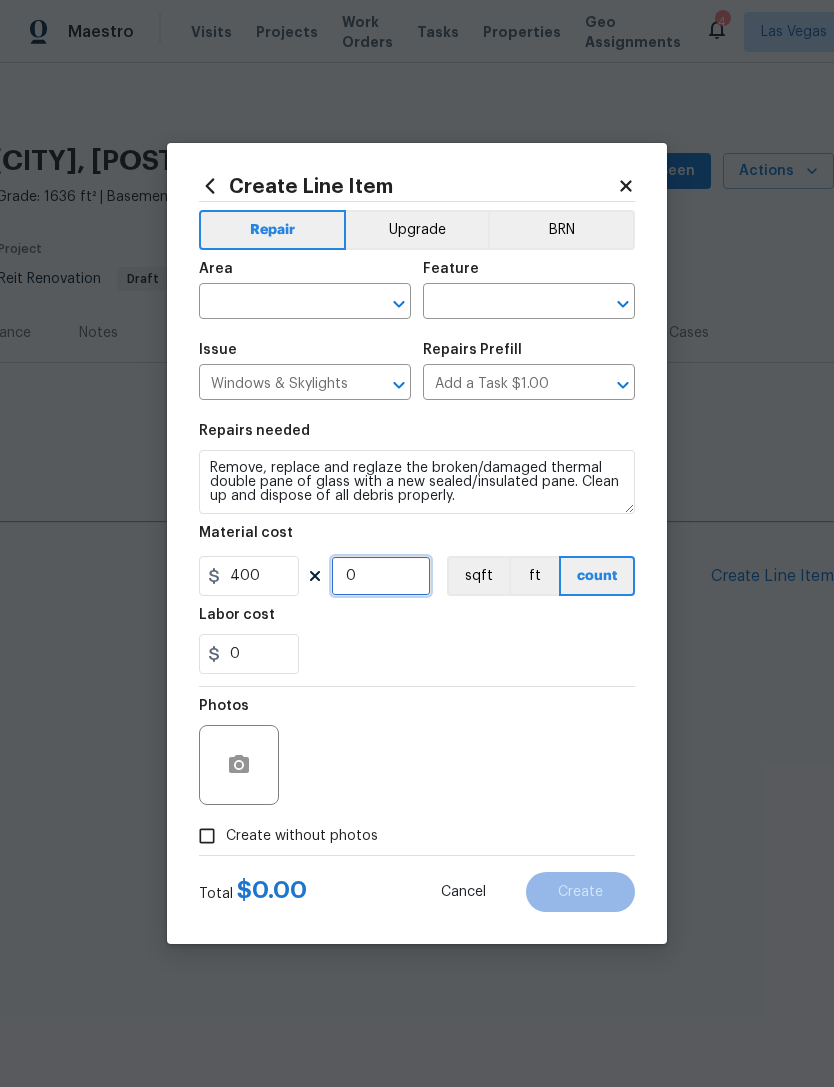 type on "2" 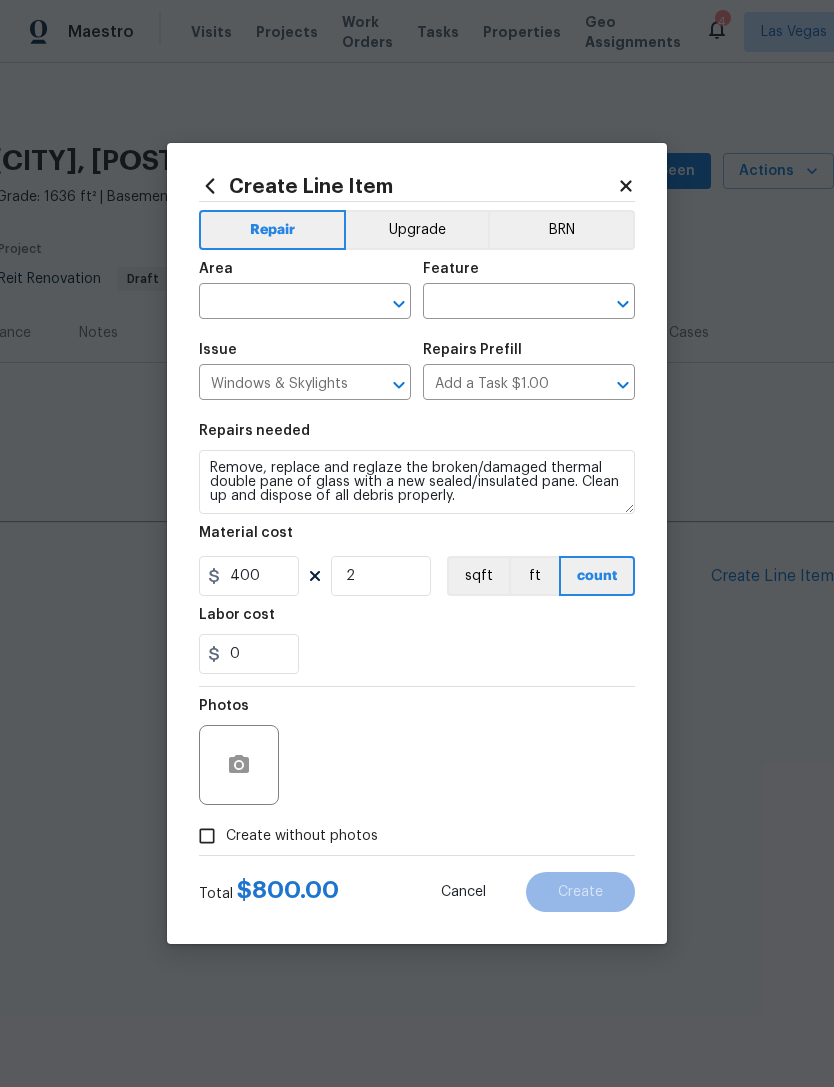 click on "0" at bounding box center (417, 654) 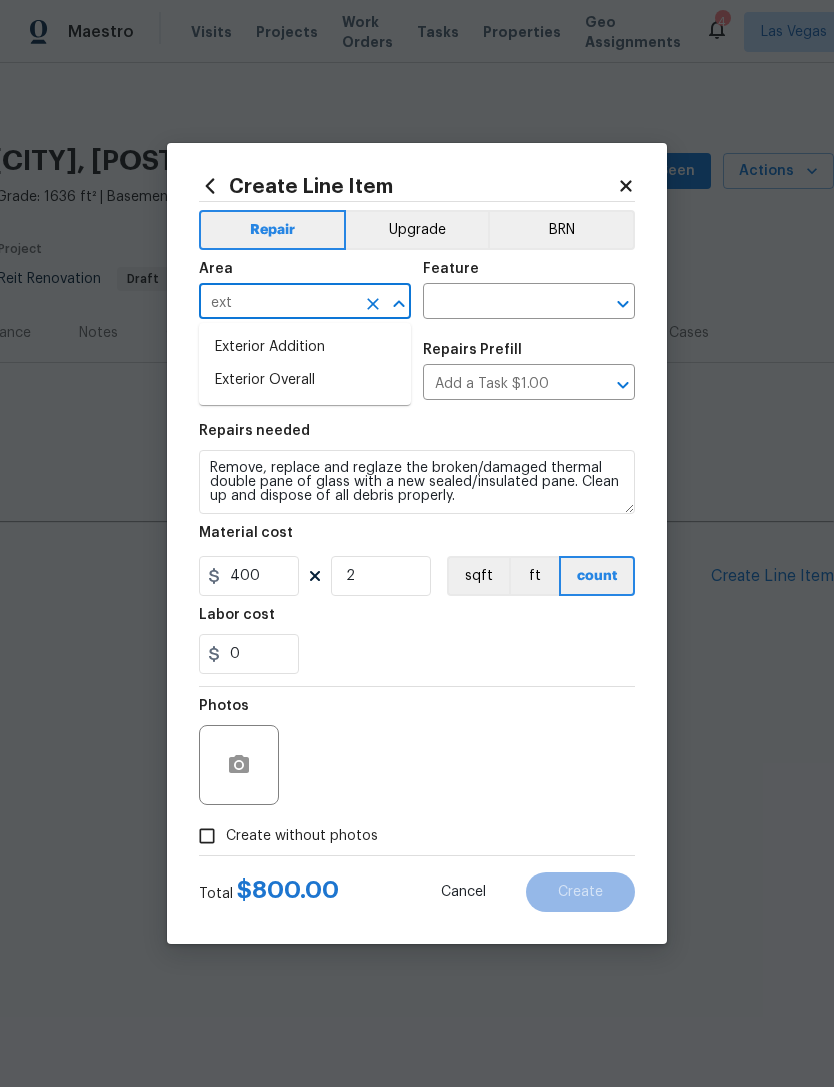click on "Exterior Overall" at bounding box center (305, 380) 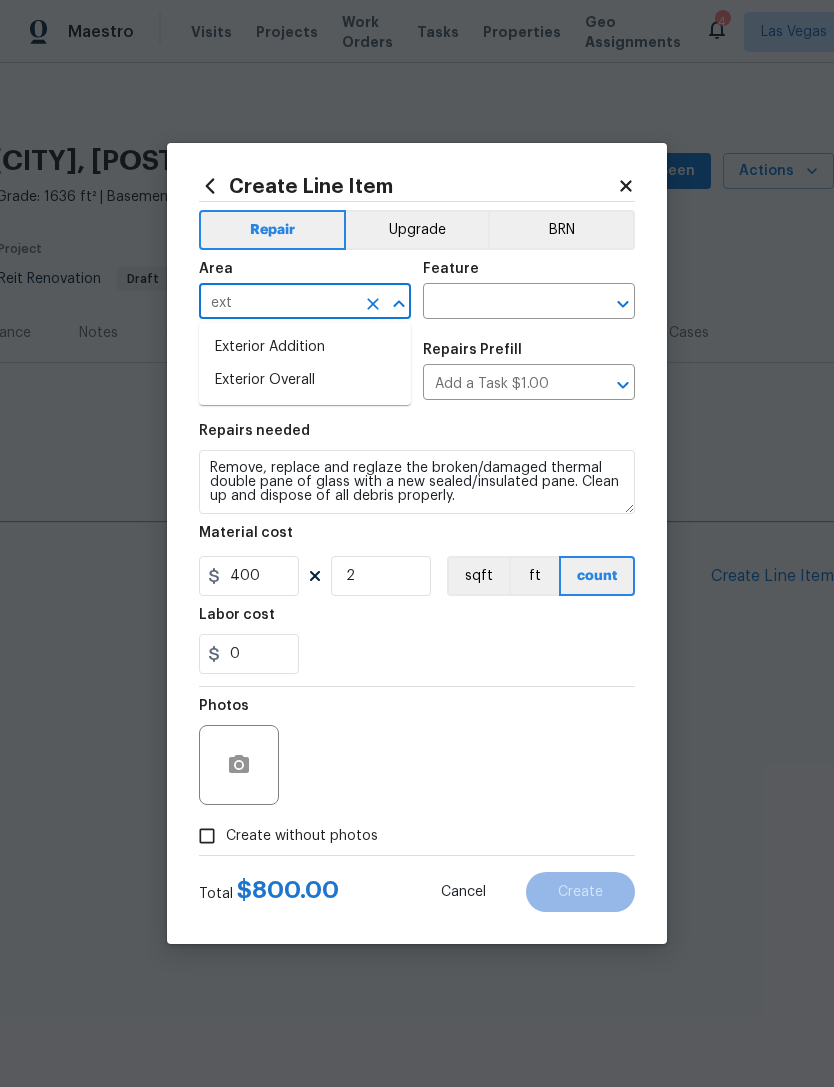 type on "Exterior Overall" 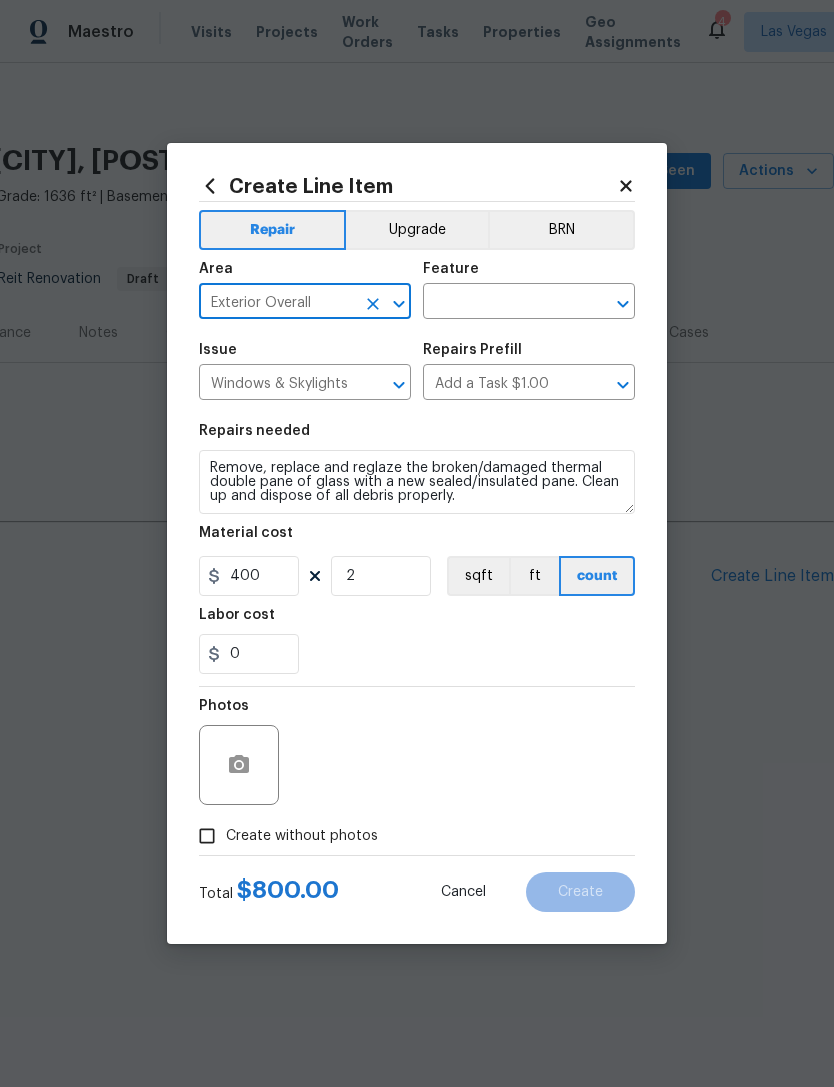 click at bounding box center [501, 303] 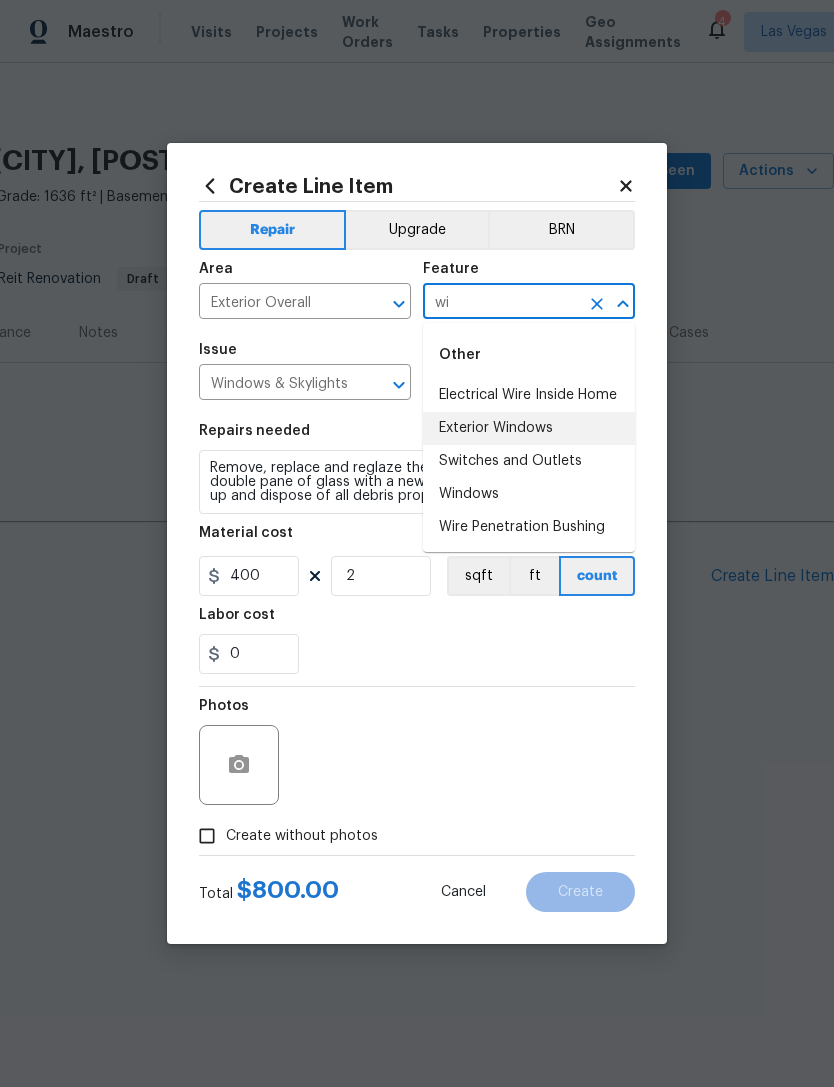 click on "Exterior Windows" at bounding box center [529, 428] 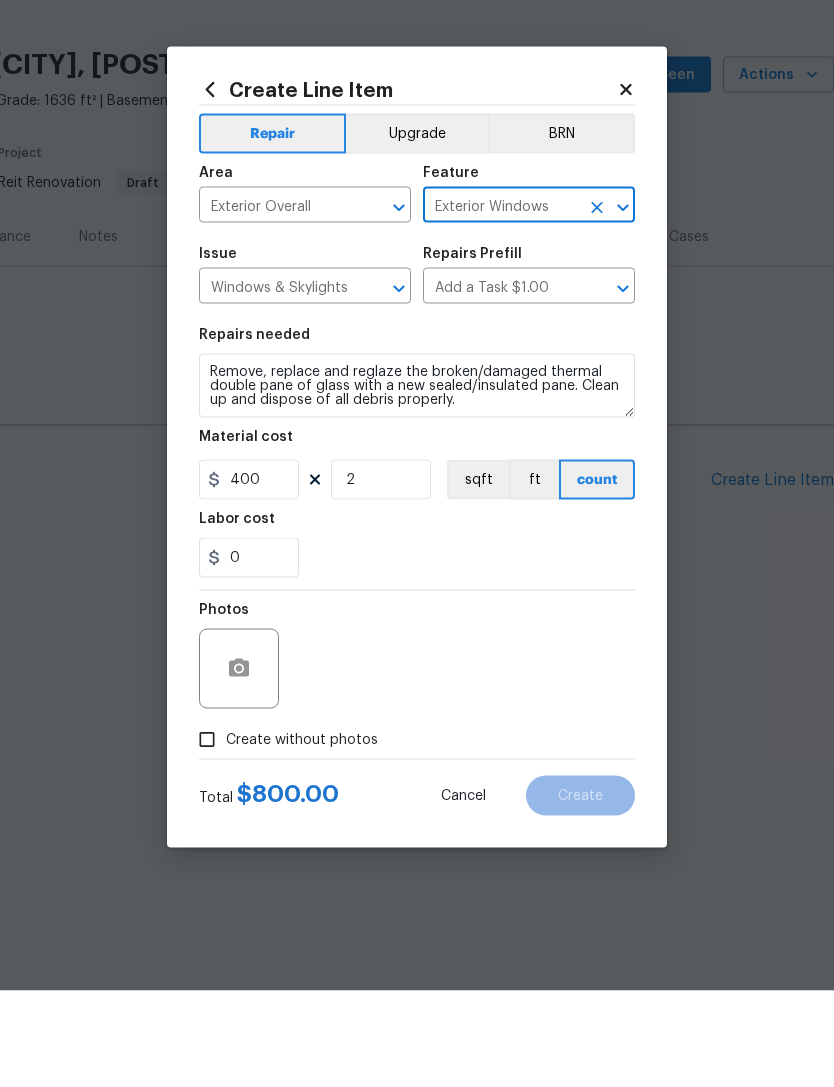 click at bounding box center (239, 765) 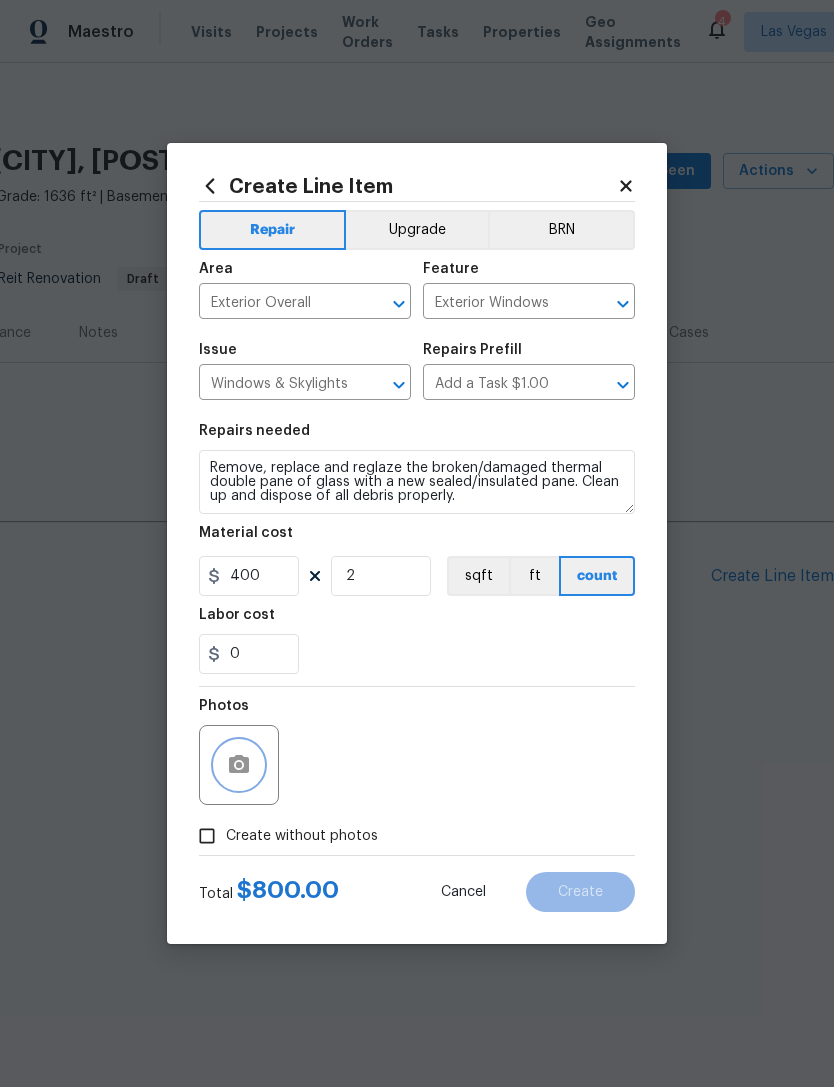 click 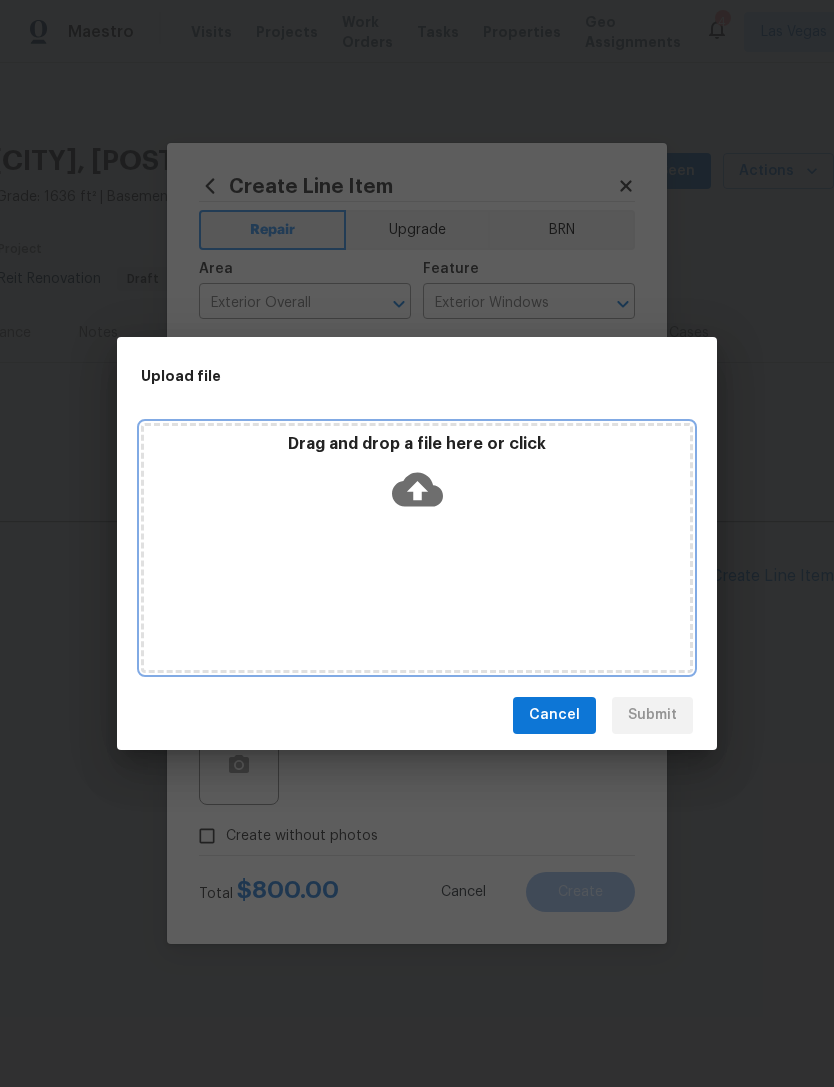 click on "Drag and drop a file here or click" at bounding box center (417, 477) 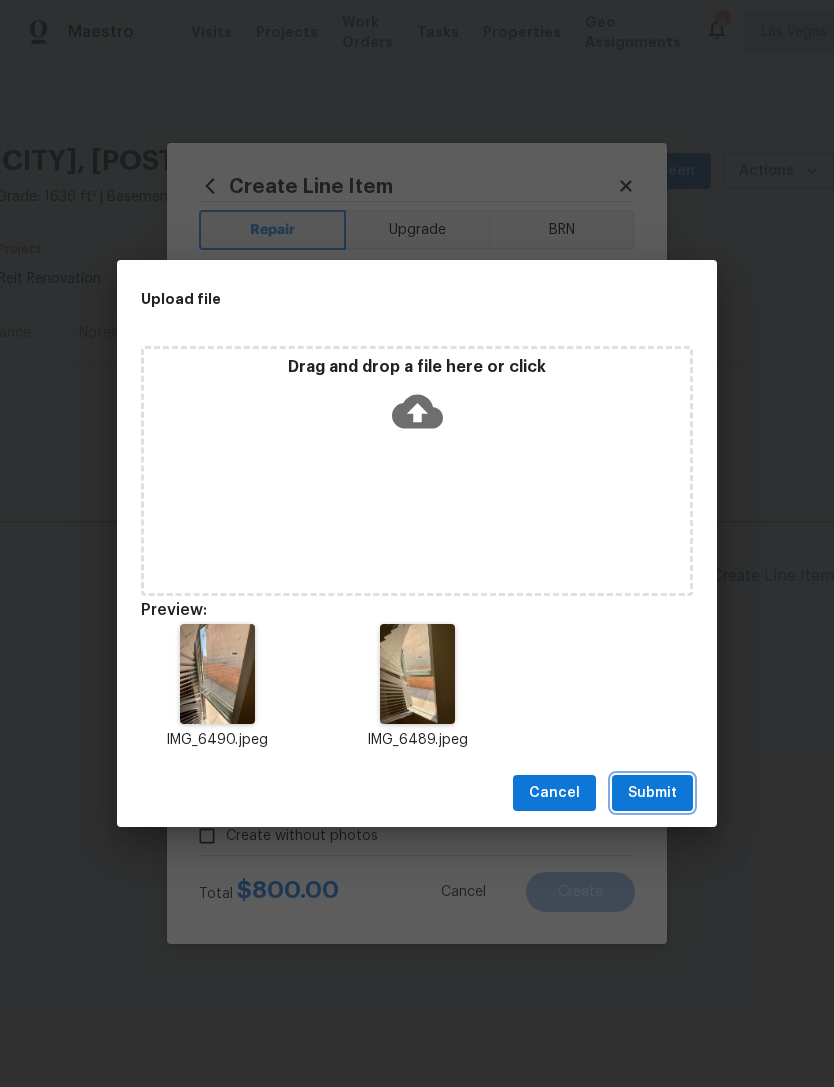 click on "Submit" at bounding box center [652, 793] 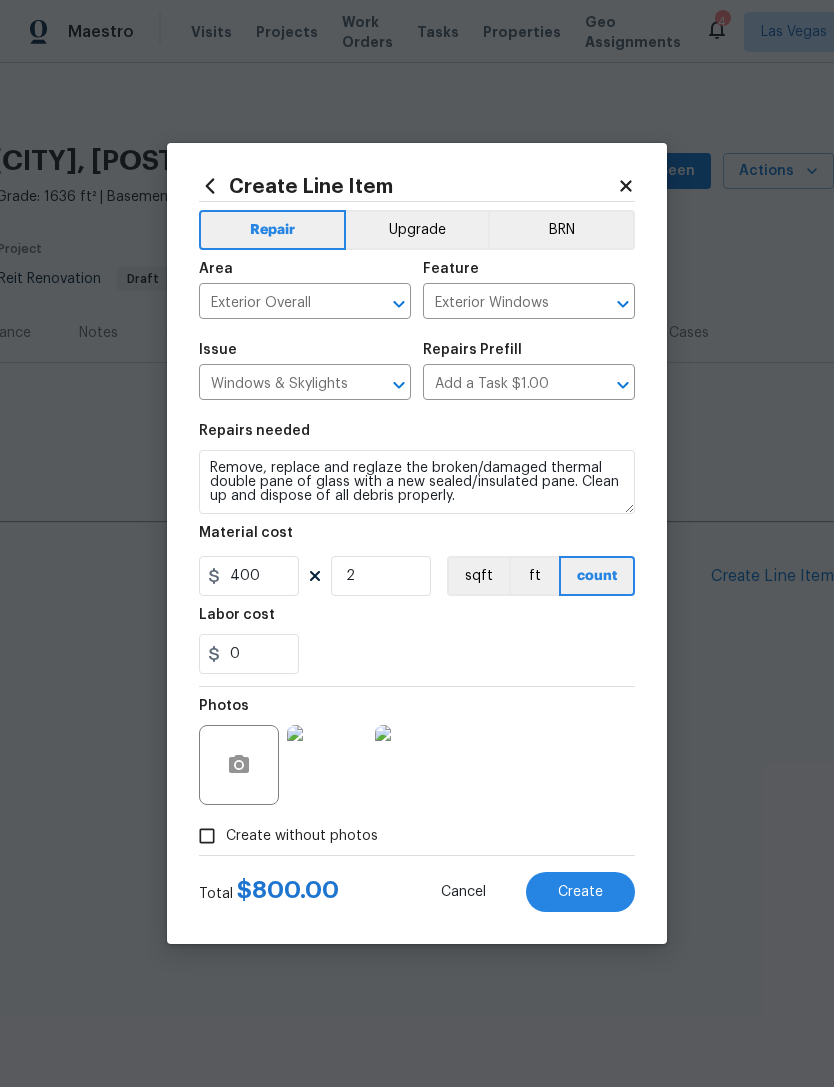 click on "Create" at bounding box center [580, 892] 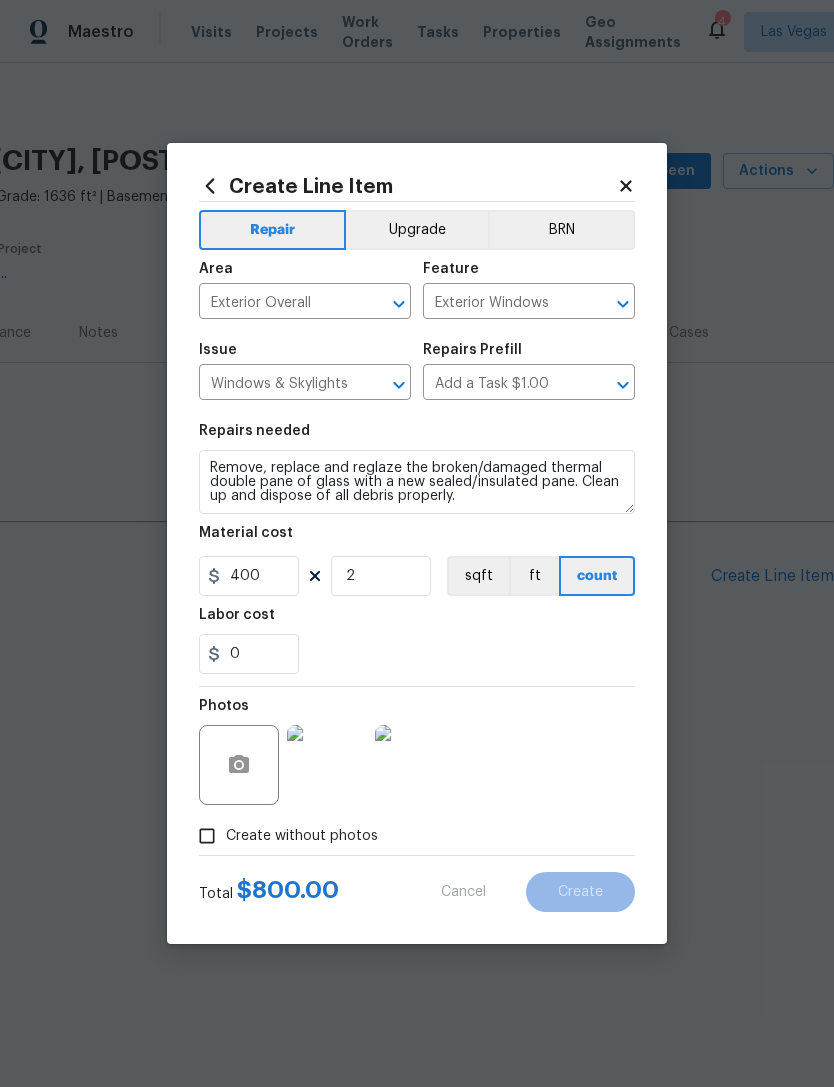 type on "0" 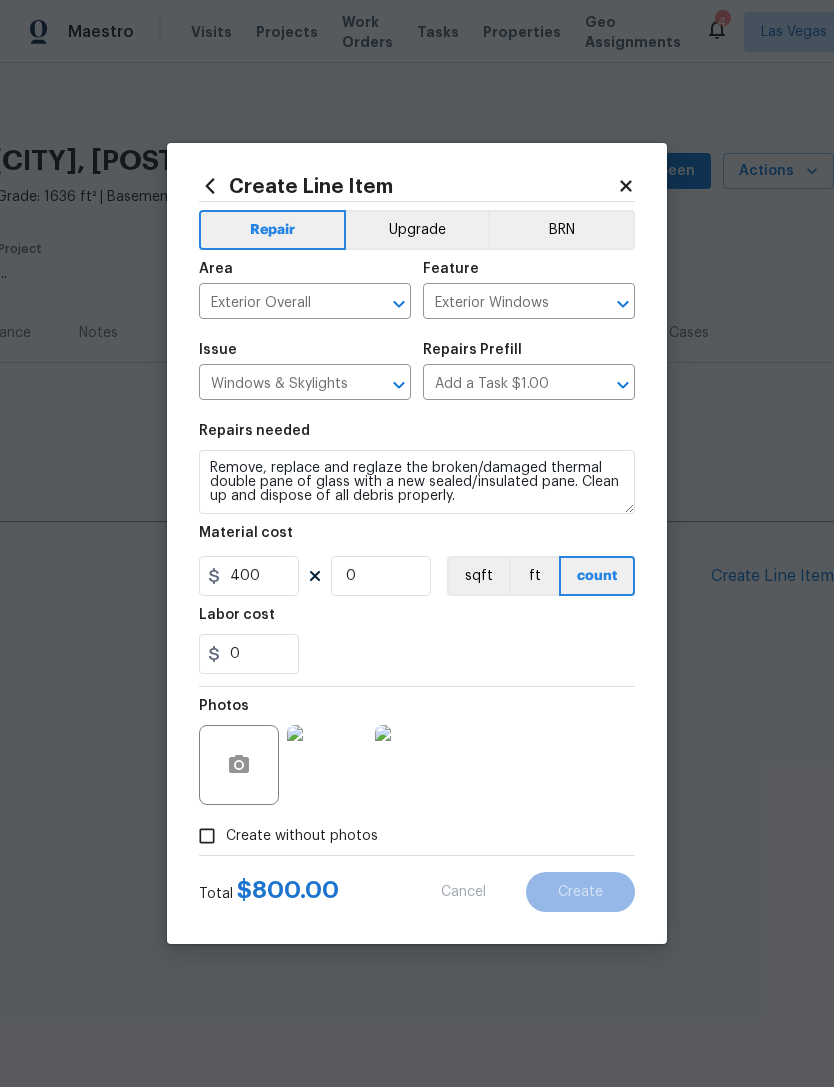 type 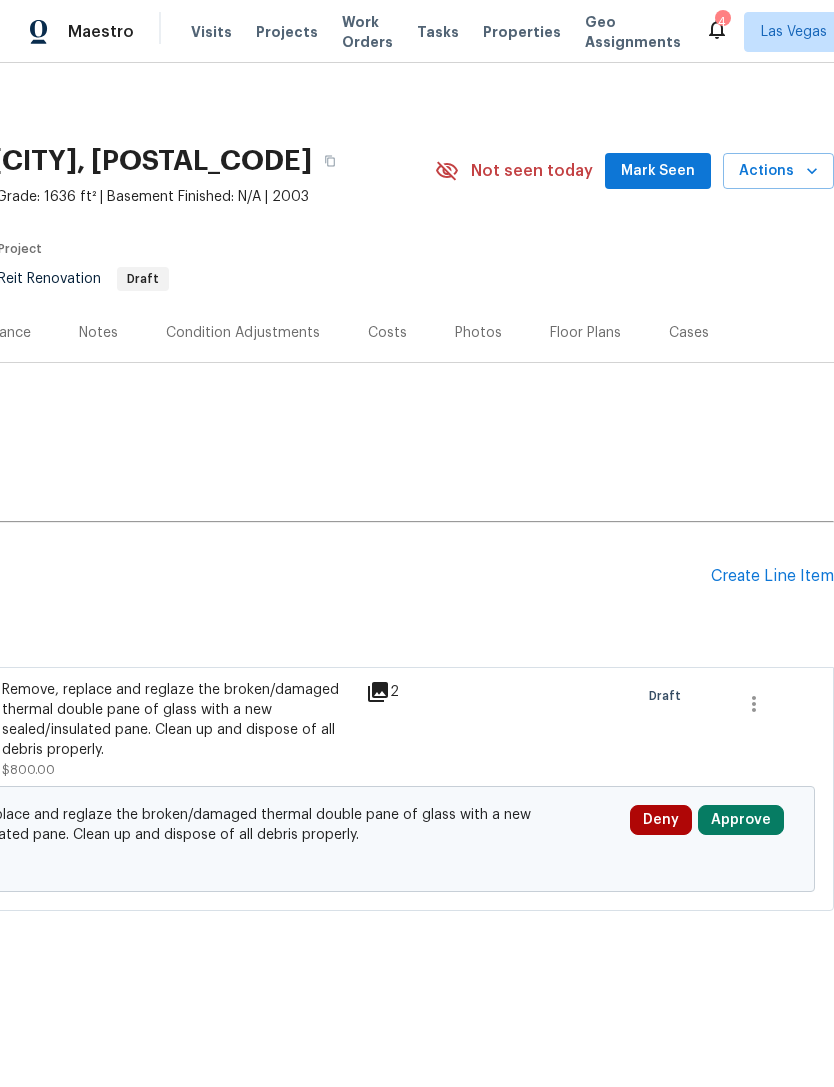 scroll, scrollTop: 0, scrollLeft: 296, axis: horizontal 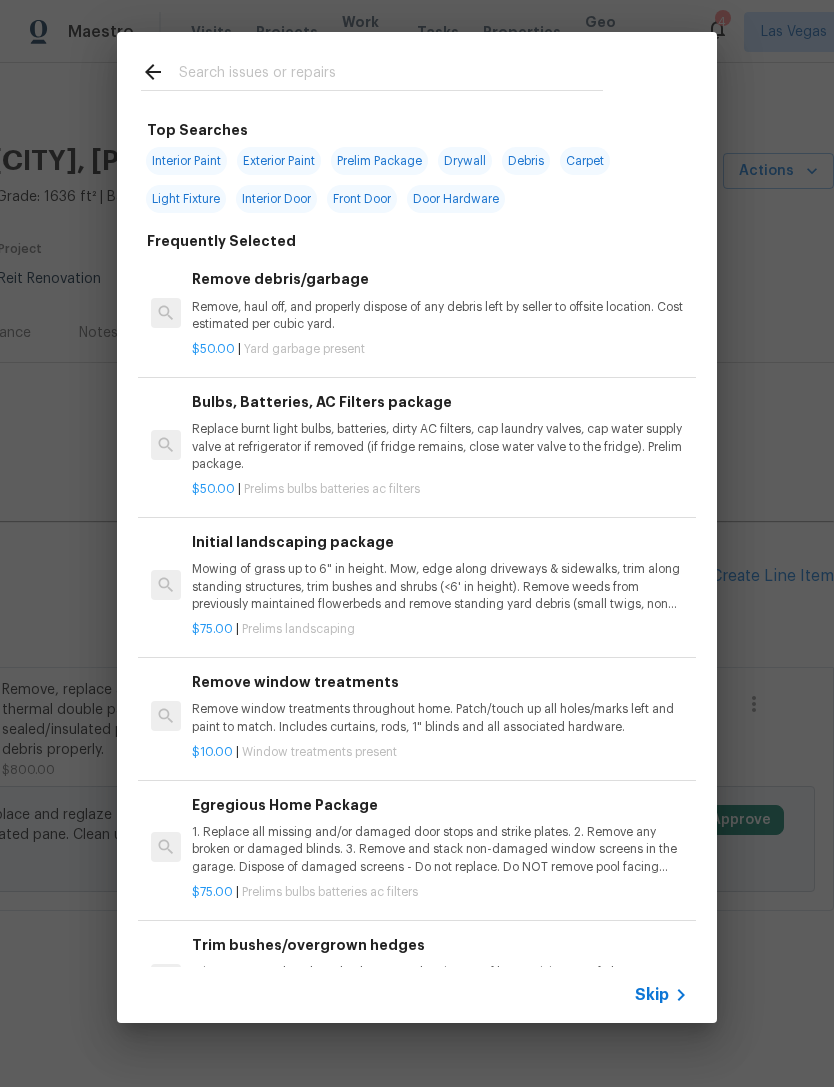 click at bounding box center (391, 75) 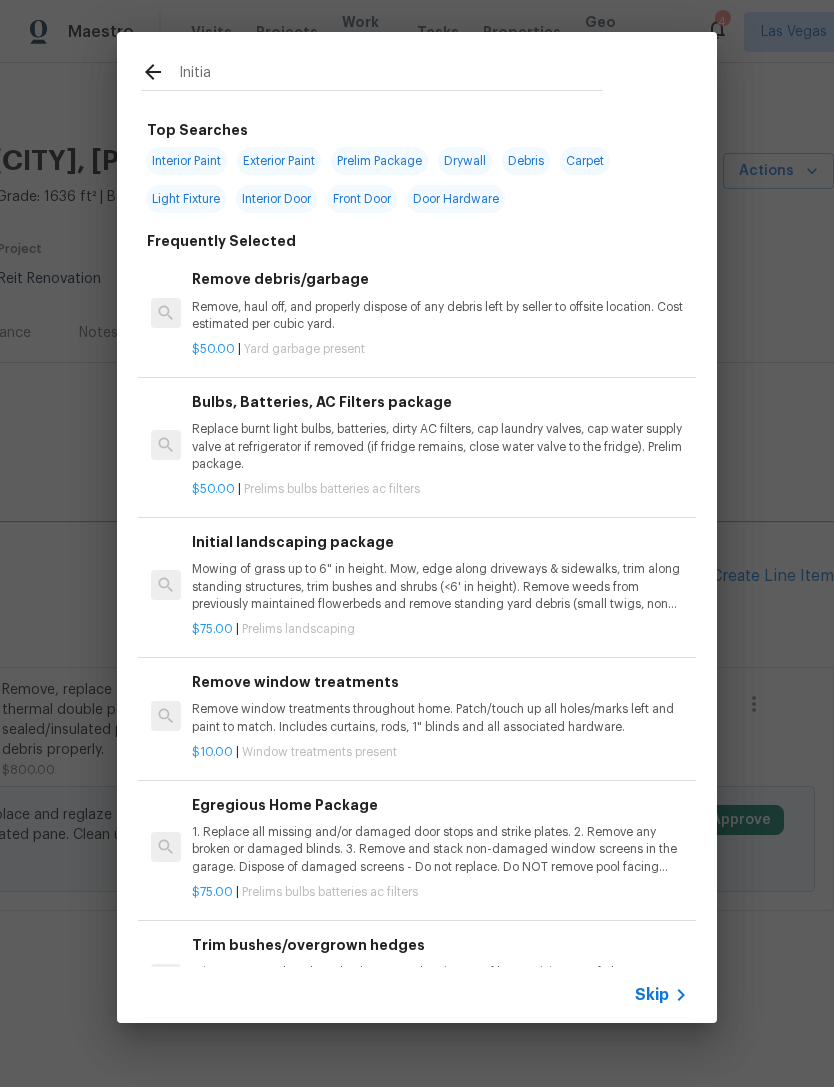 type on "Initial" 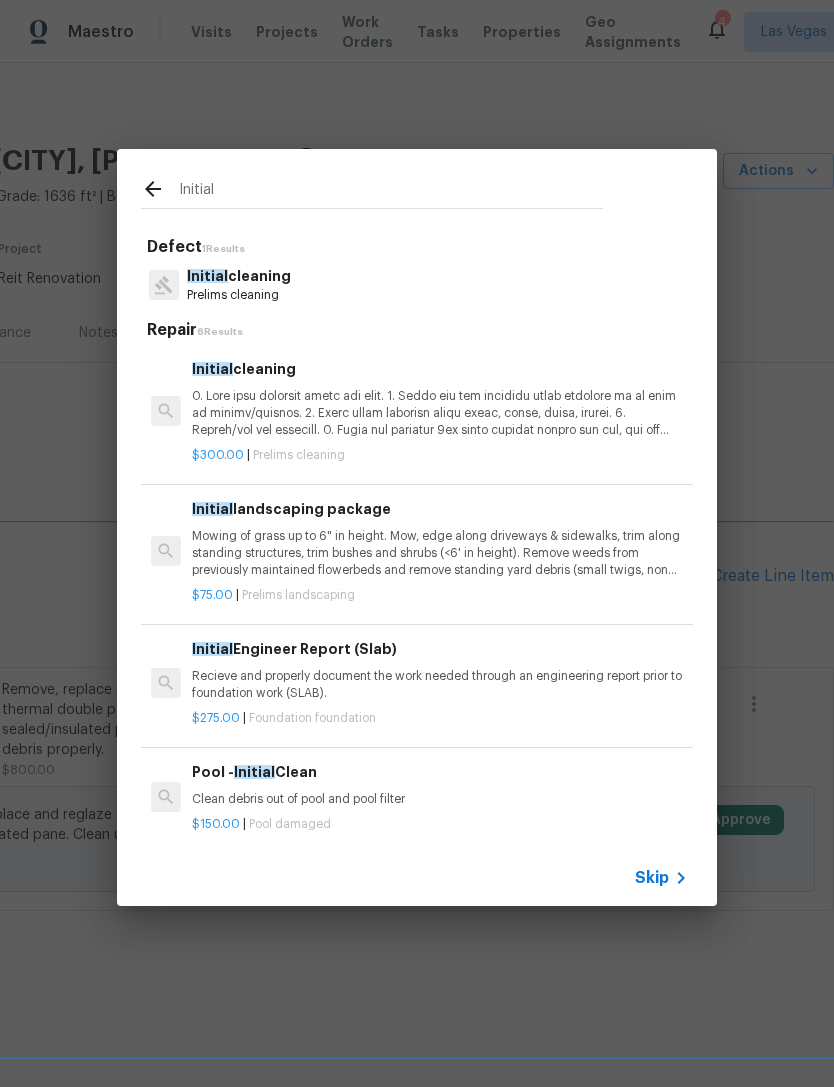 click on "Initial" at bounding box center [207, 276] 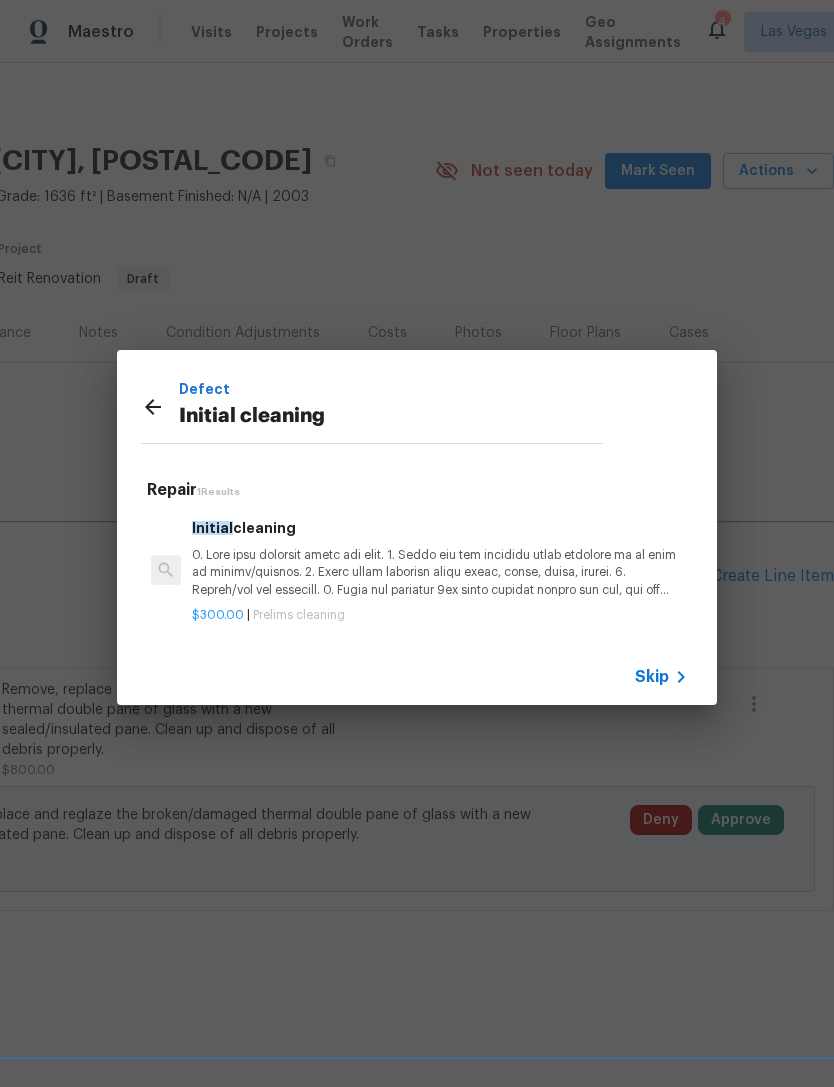 click on "Initial" at bounding box center (212, 528) 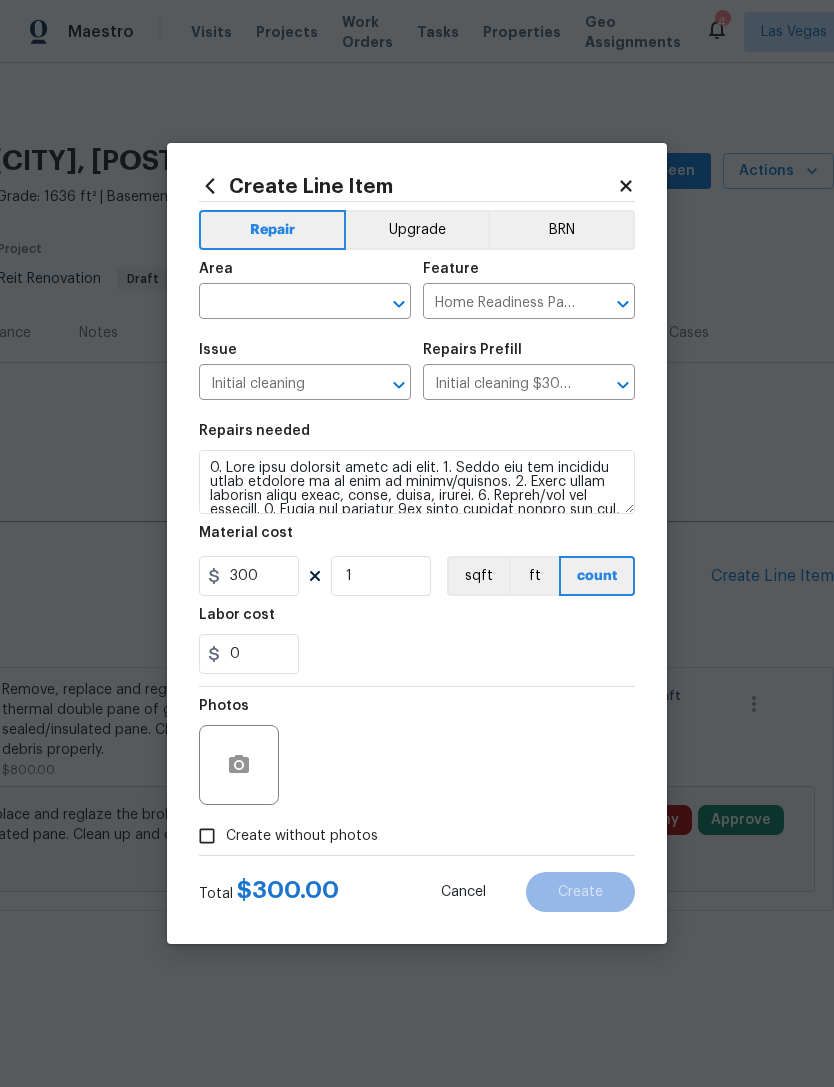 click at bounding box center [277, 303] 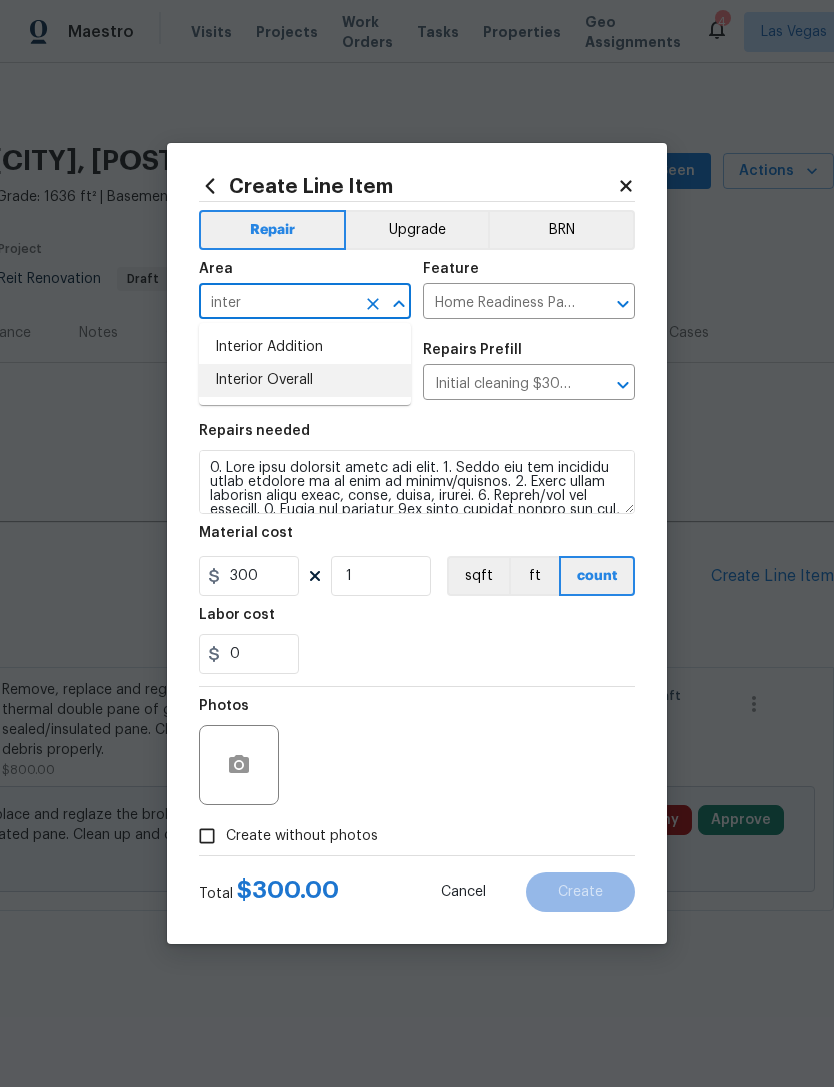 click on "Interior Overall" at bounding box center (305, 380) 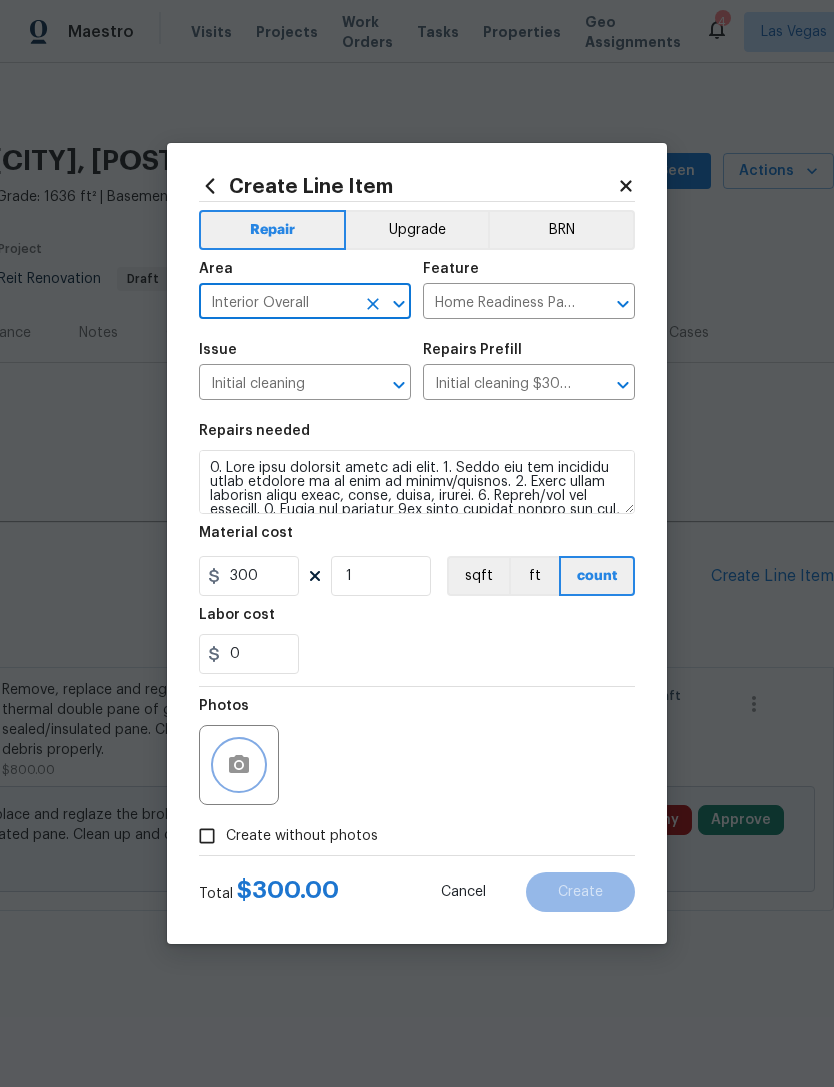 click at bounding box center (239, 765) 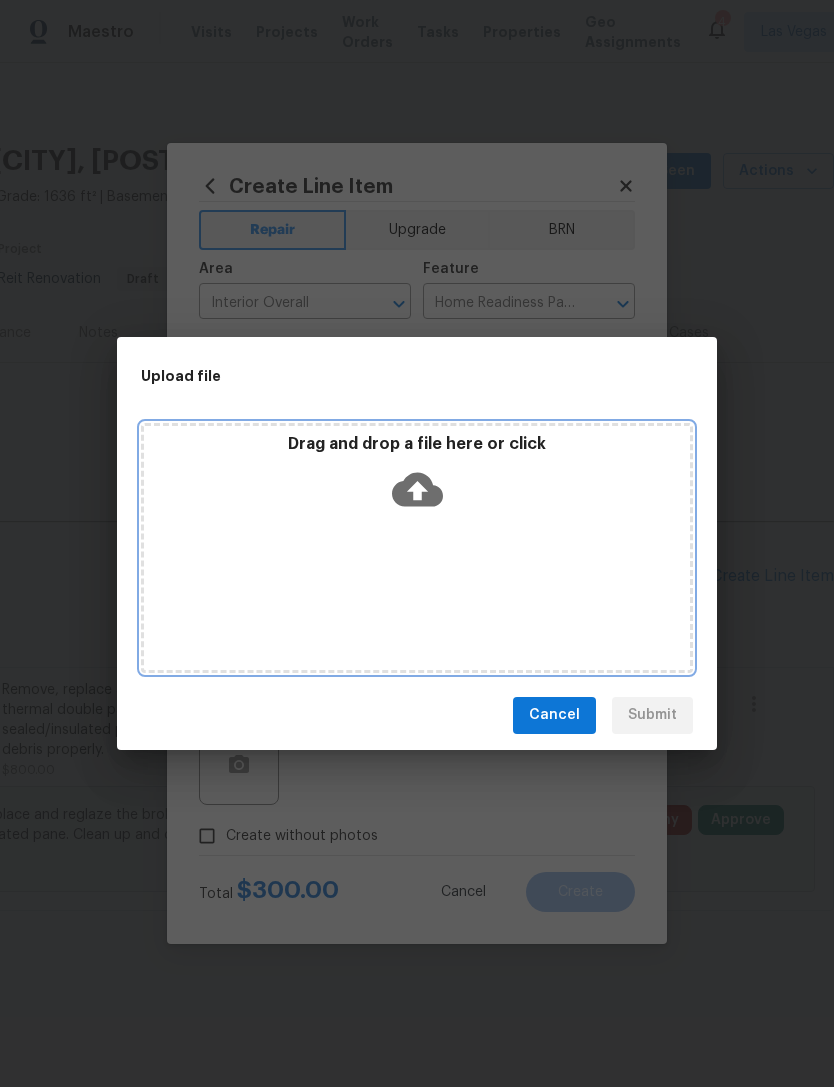 click on "Drag and drop a file here or click" at bounding box center [417, 444] 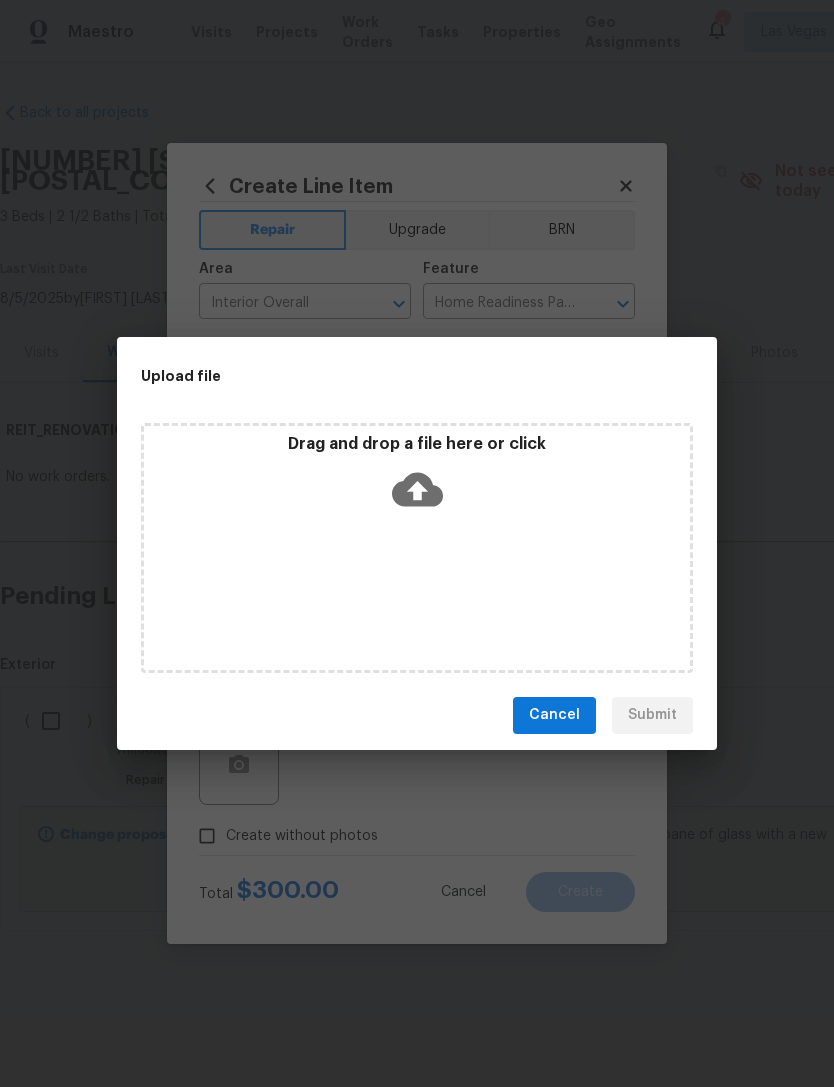 scroll, scrollTop: 0, scrollLeft: 0, axis: both 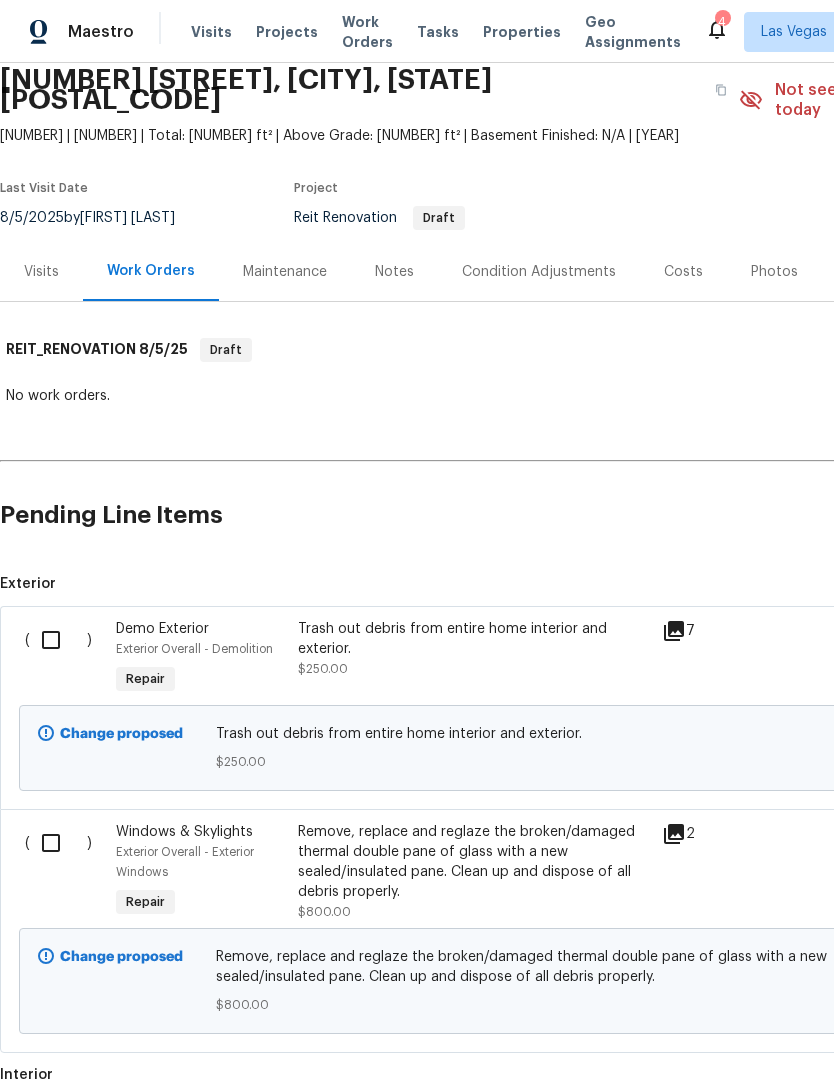 click at bounding box center (58, 640) 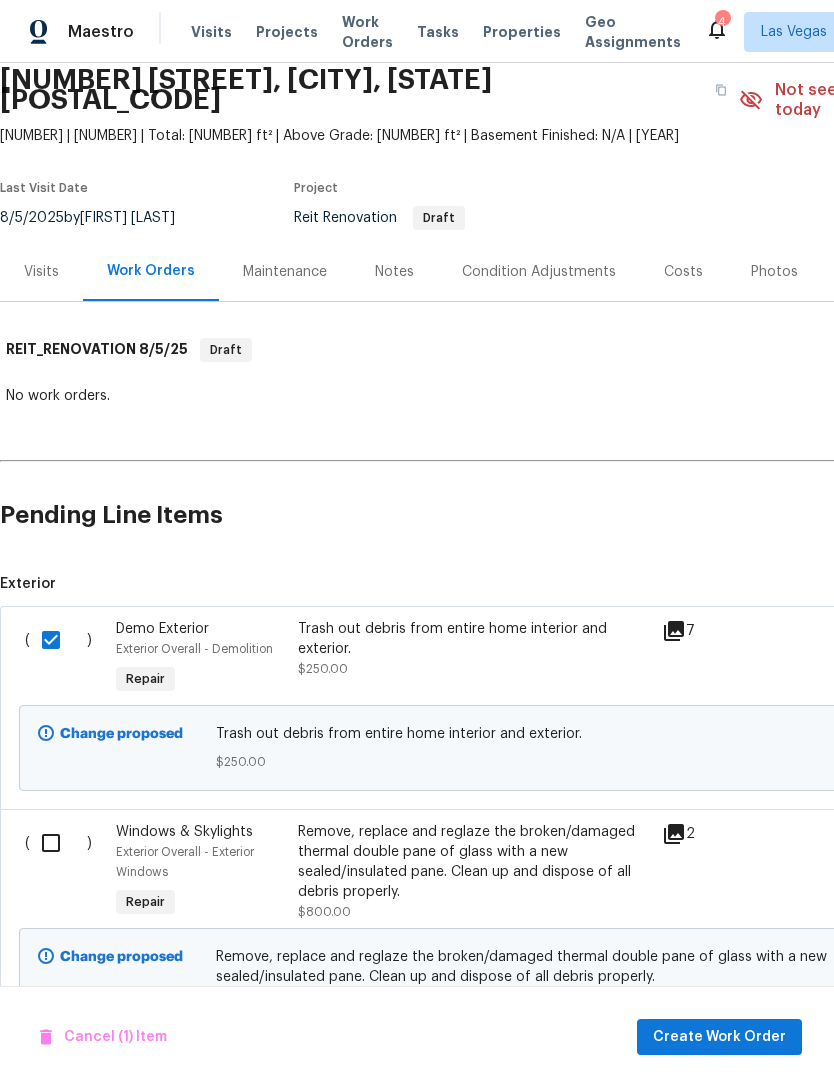 click at bounding box center (58, 843) 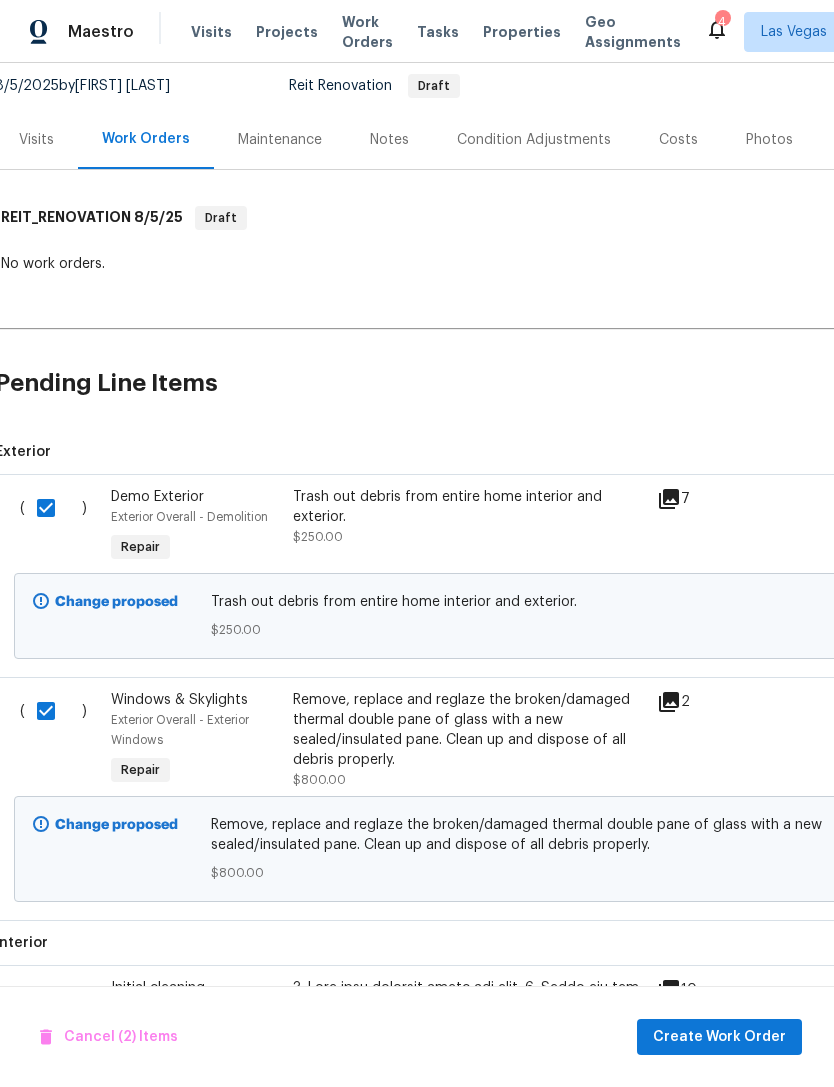 scroll, scrollTop: 363, scrollLeft: 24, axis: both 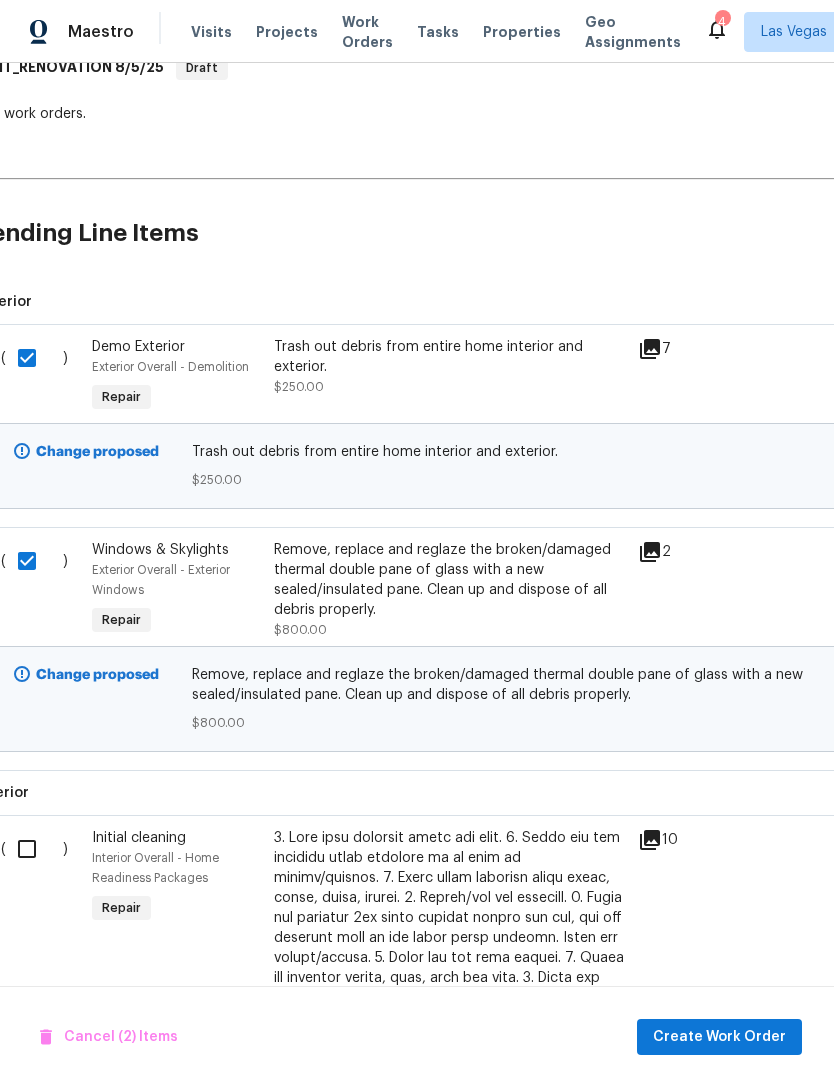 click at bounding box center [34, 849] 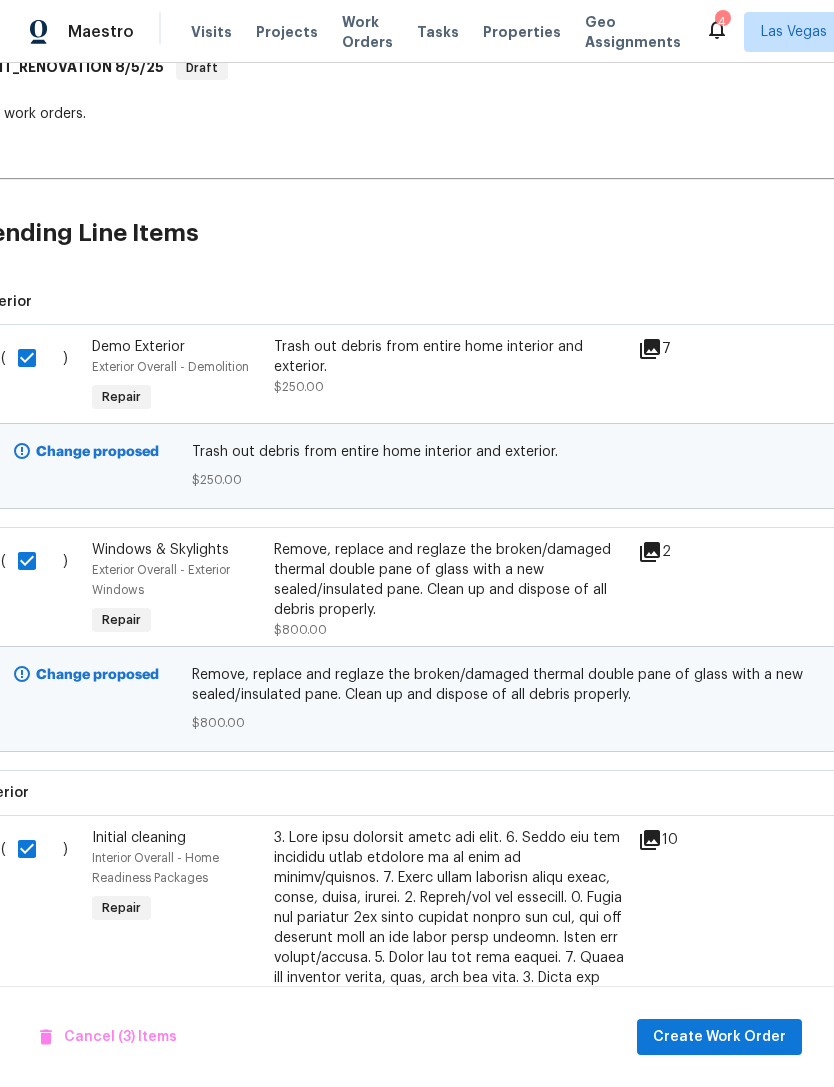 click on "Cancel (3) Items Create Work Order" at bounding box center [417, 1037] 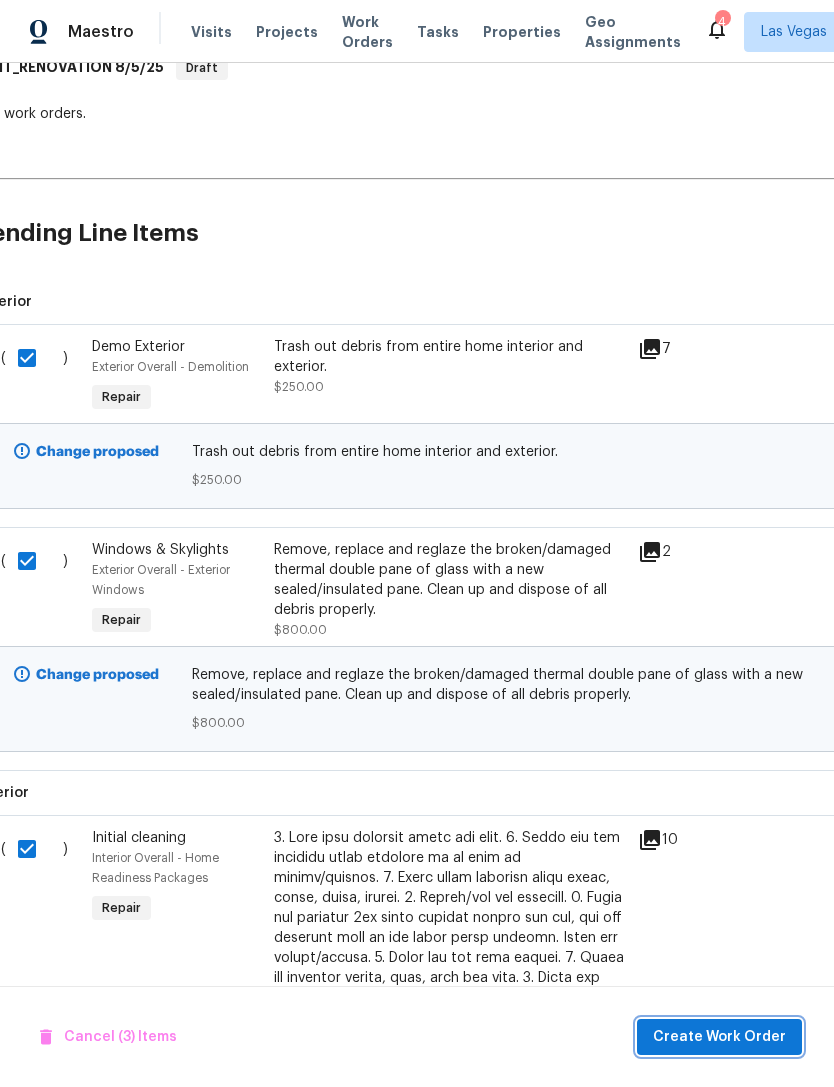 click on "Create Work Order" at bounding box center [719, 1037] 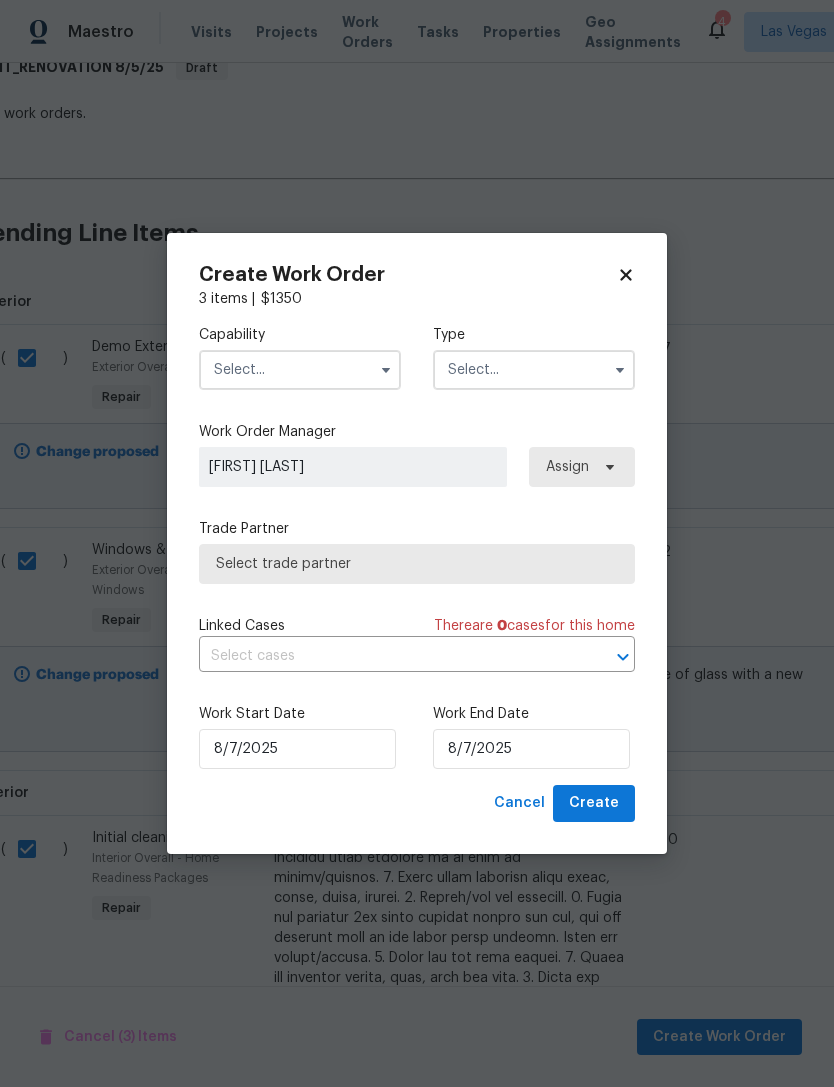 click at bounding box center [300, 370] 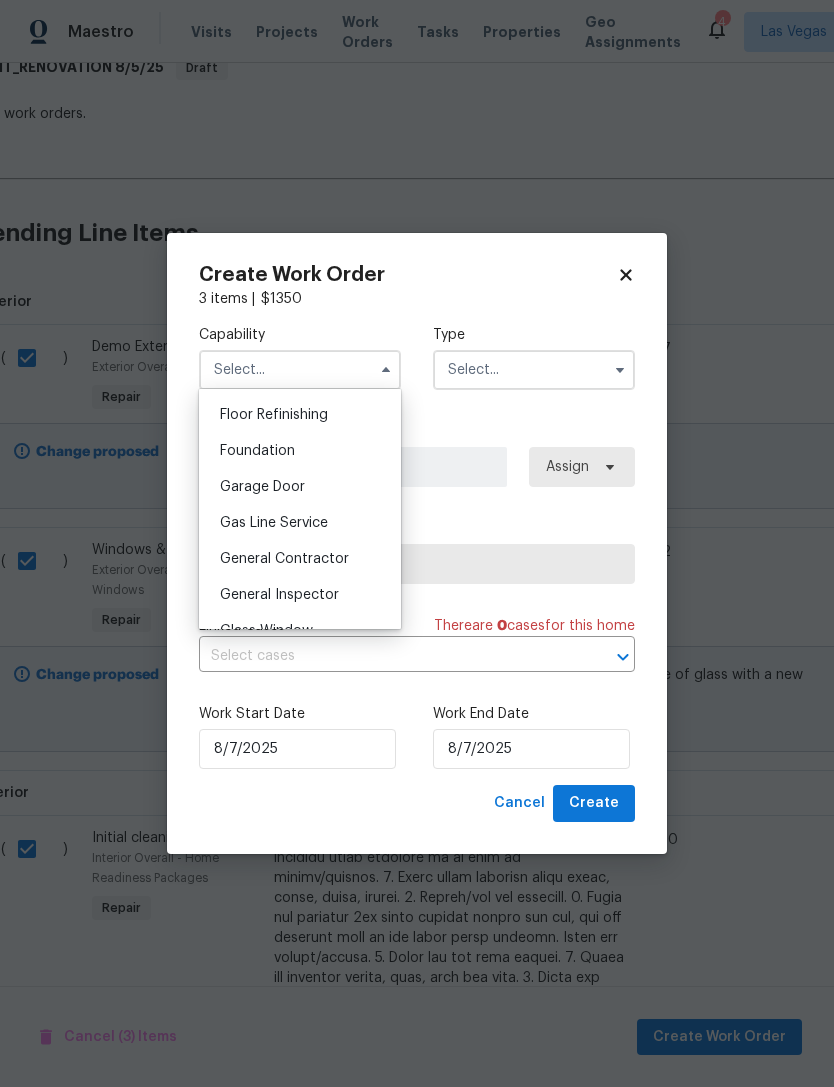 scroll, scrollTop: 861, scrollLeft: 0, axis: vertical 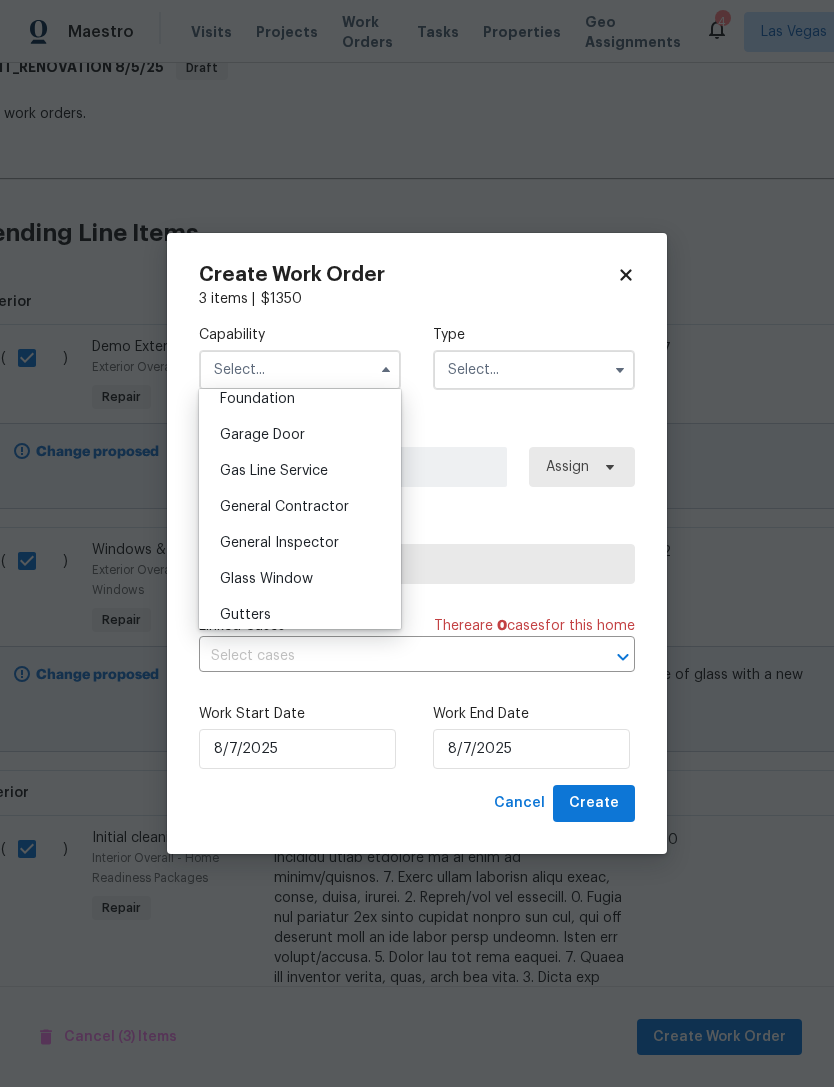 click on "General Contractor" at bounding box center (300, 507) 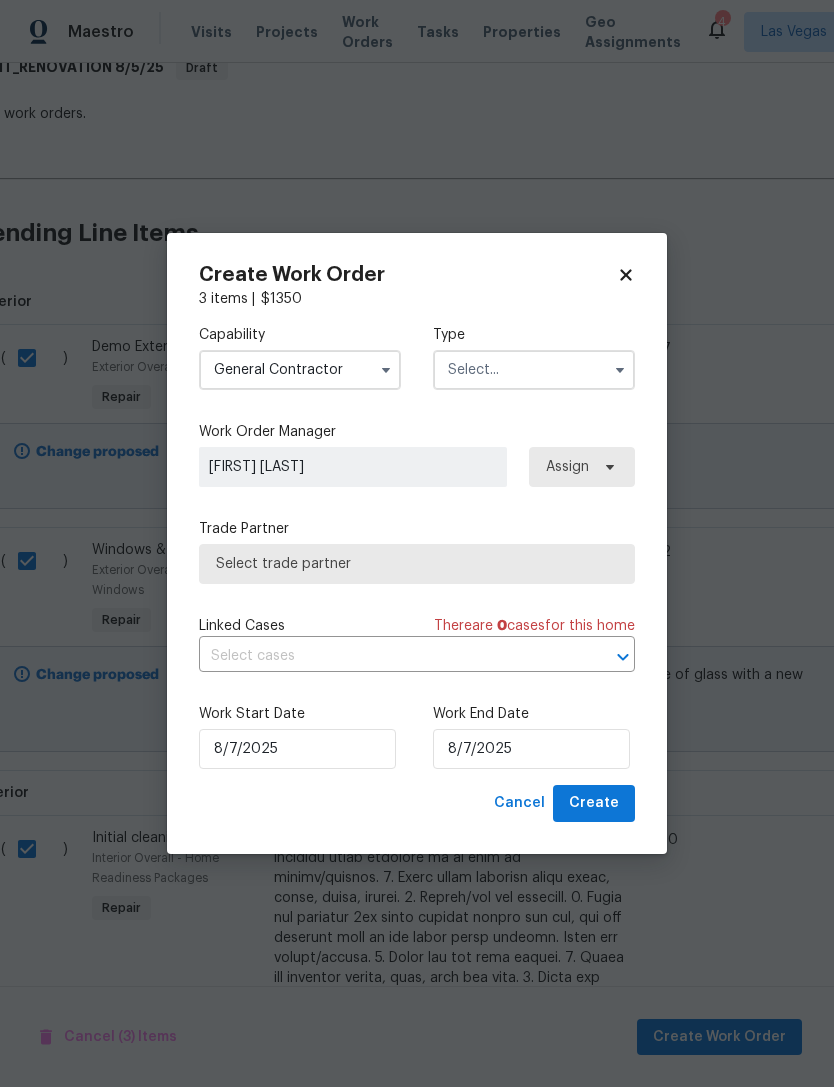click at bounding box center [534, 370] 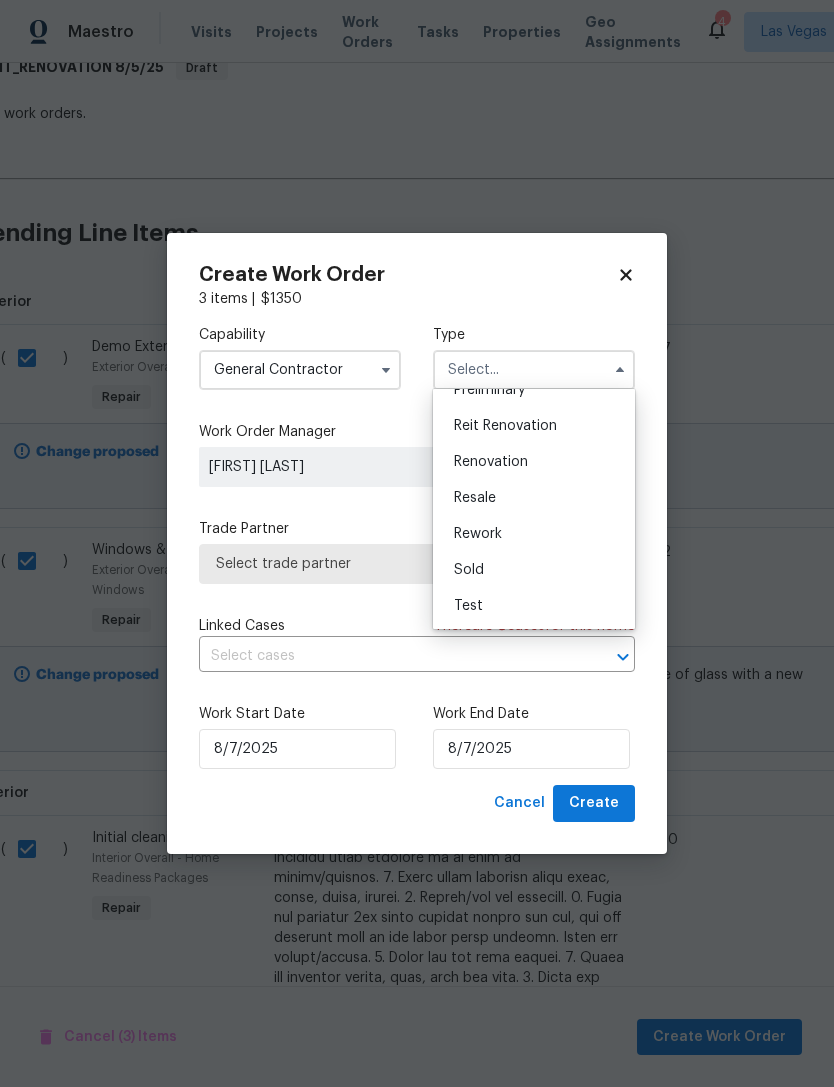 scroll, scrollTop: 454, scrollLeft: 0, axis: vertical 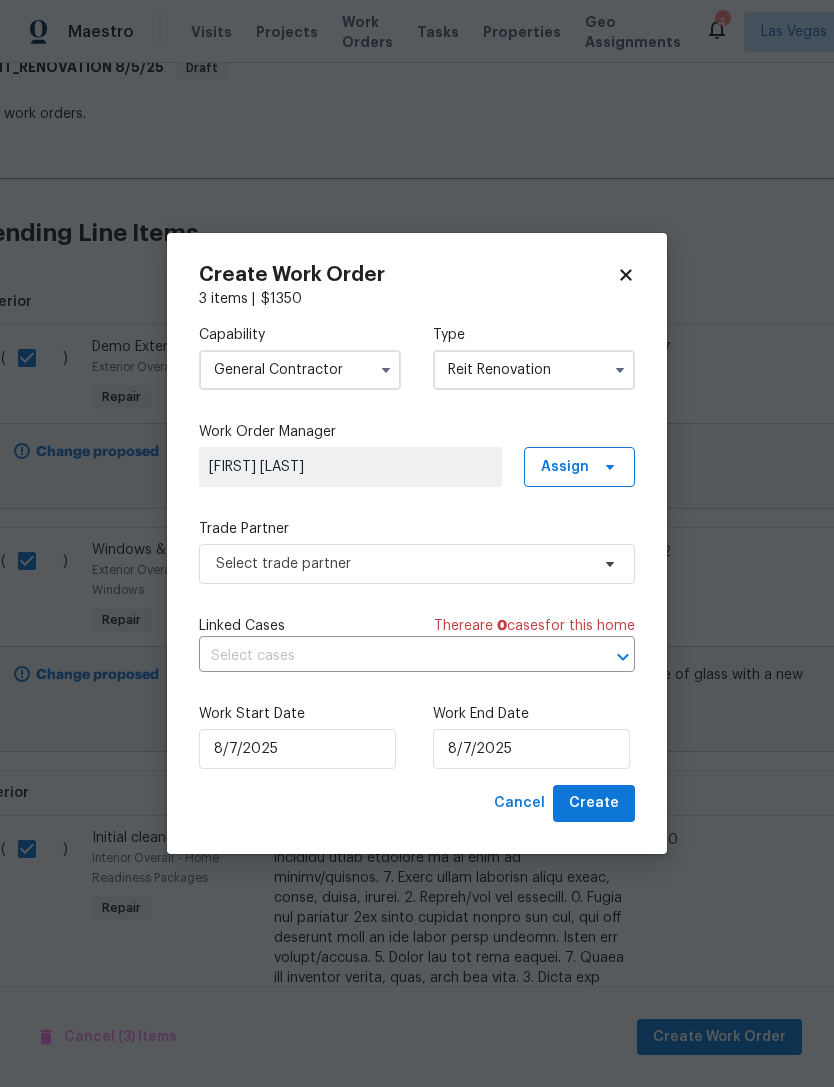 type on "Reit Renovation" 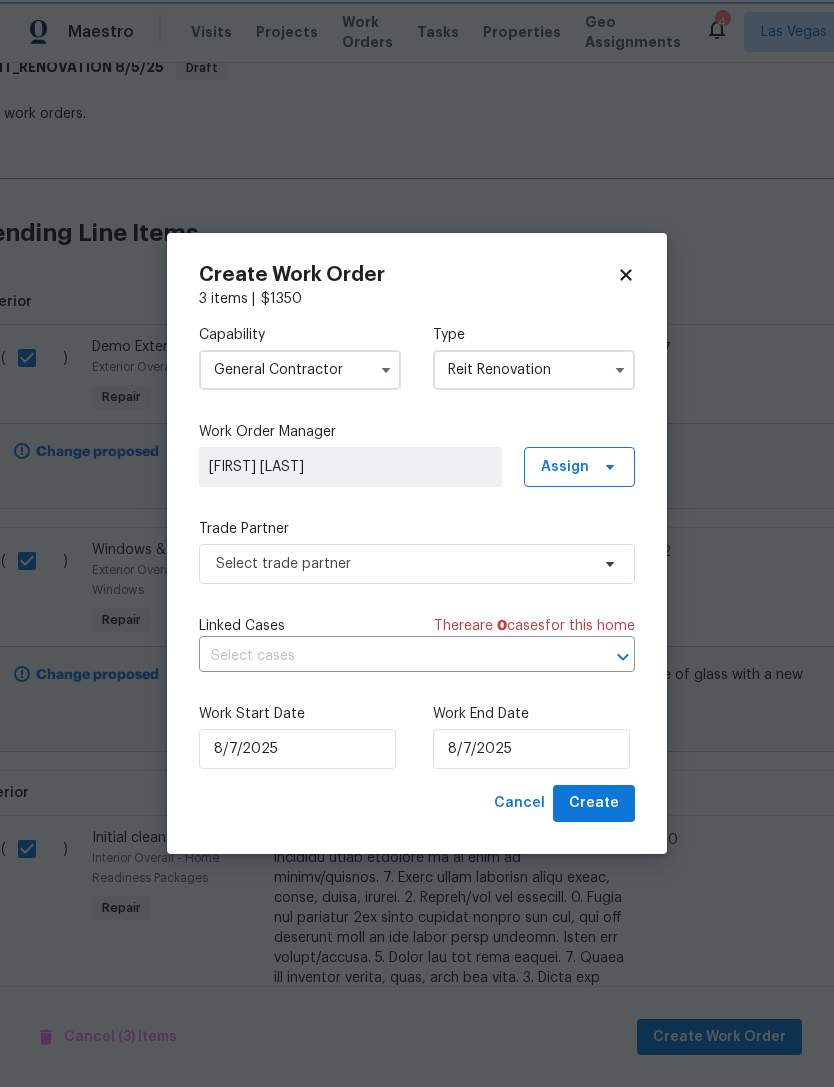 scroll, scrollTop: 0, scrollLeft: 0, axis: both 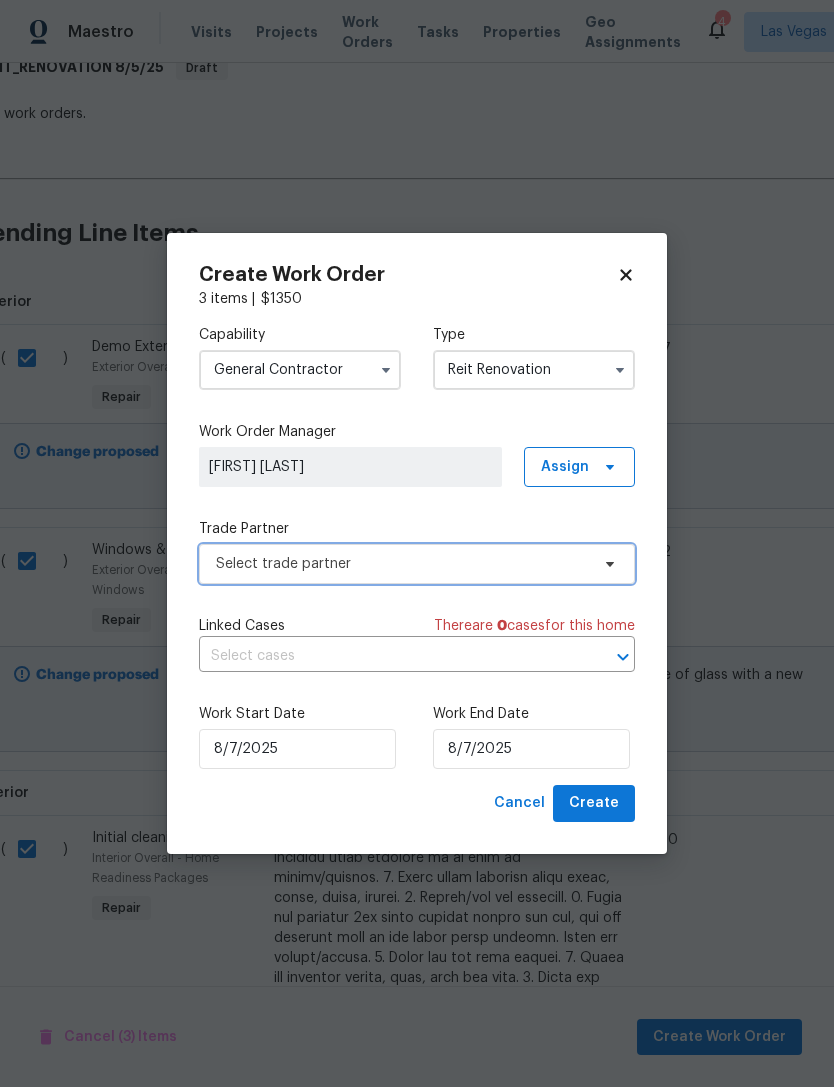 click on "Select trade partner" at bounding box center (402, 564) 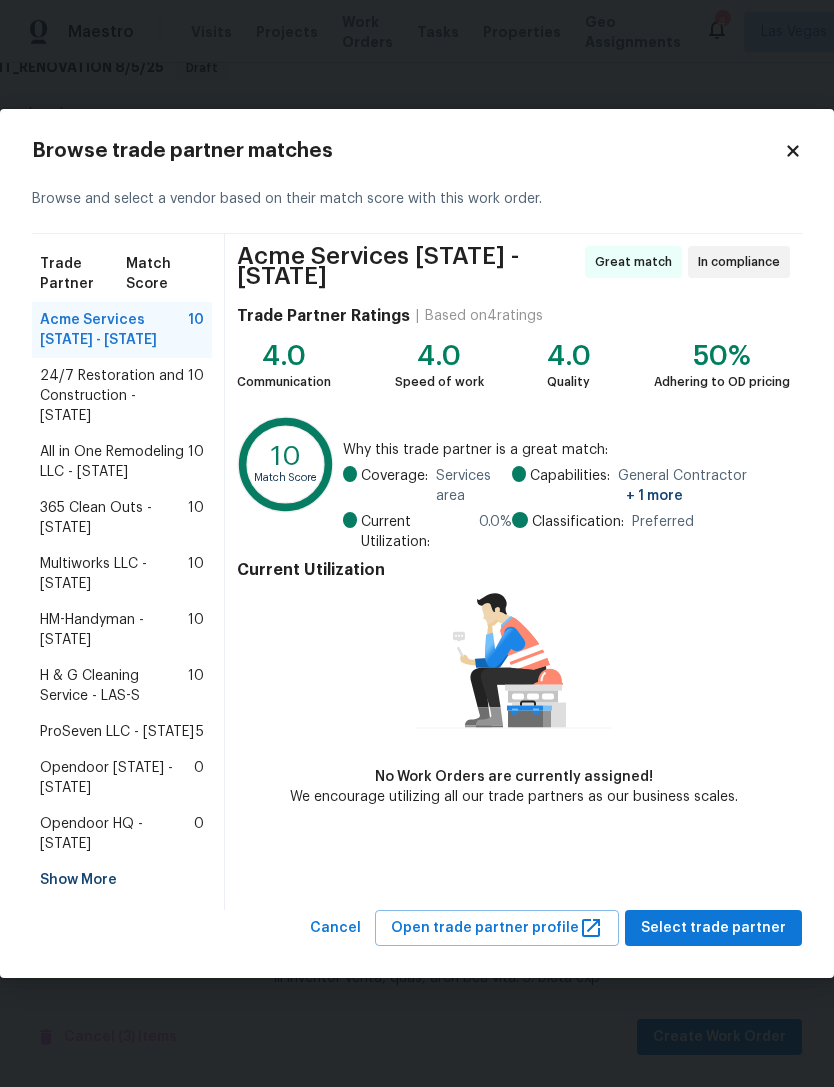 click on "H & G Cleaning Service - LAS-S" at bounding box center (114, 686) 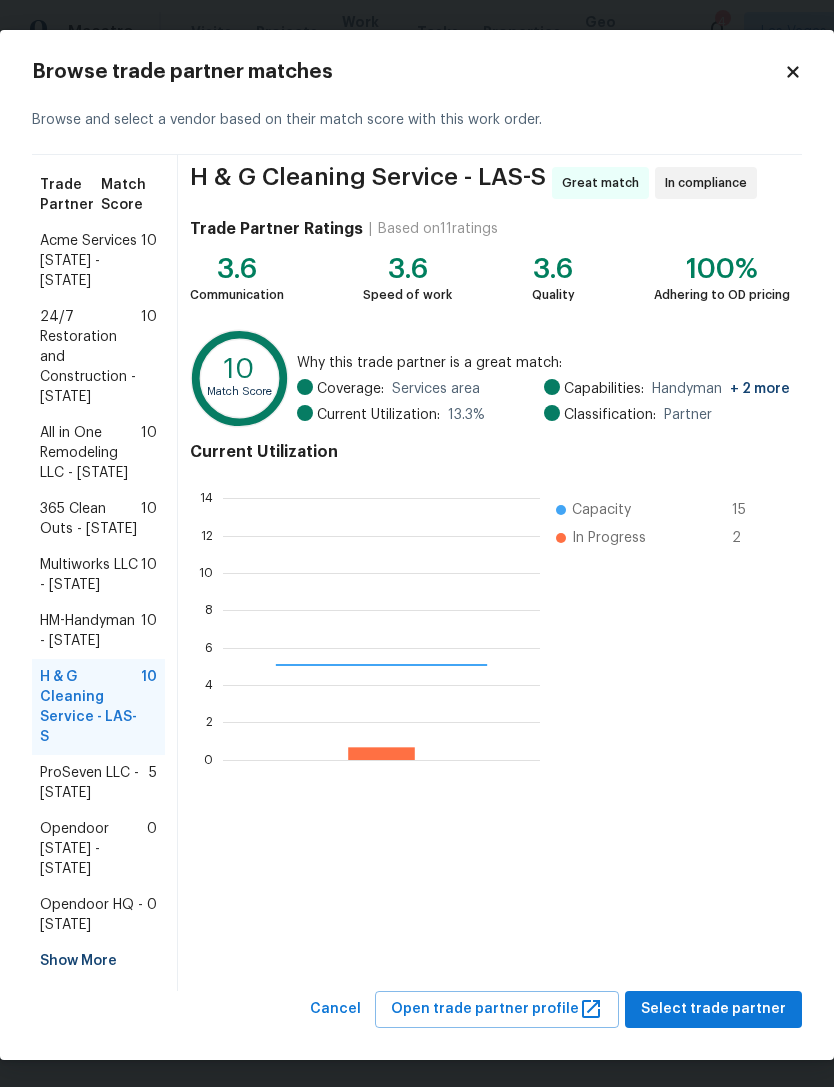 scroll, scrollTop: 2, scrollLeft: 2, axis: both 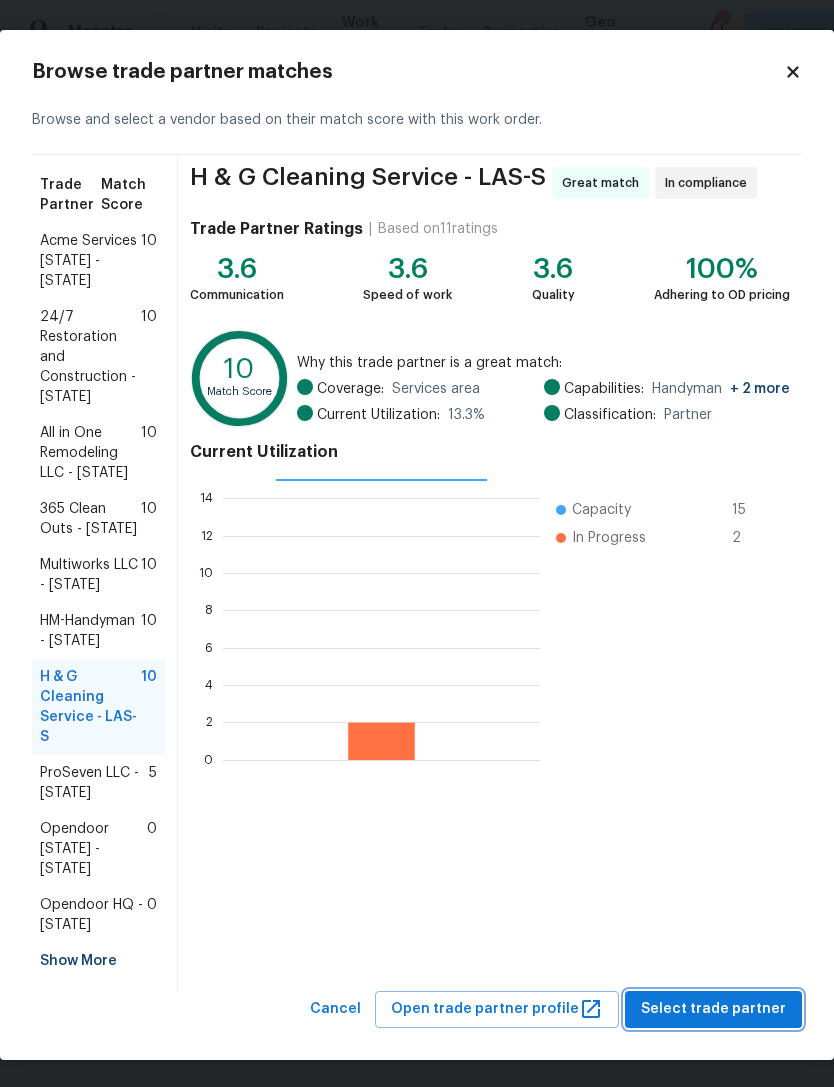 click on "Select trade partner" at bounding box center (713, 1009) 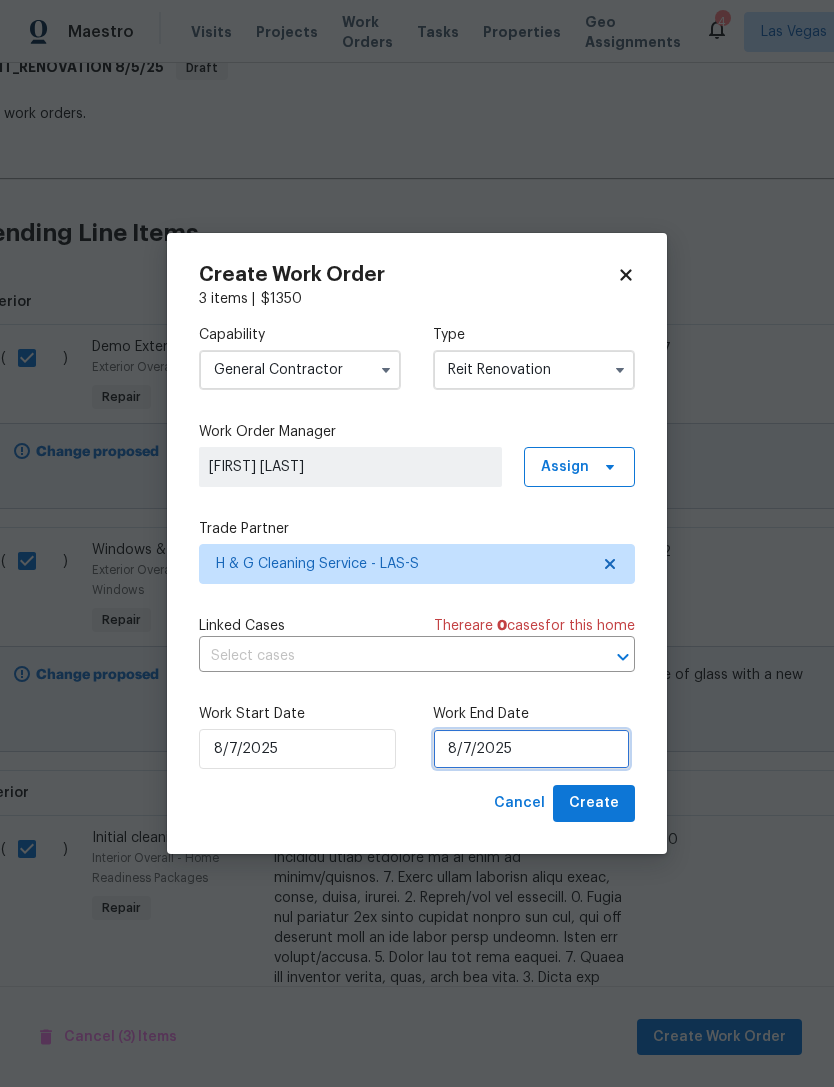 click on "8/7/2025" at bounding box center [531, 749] 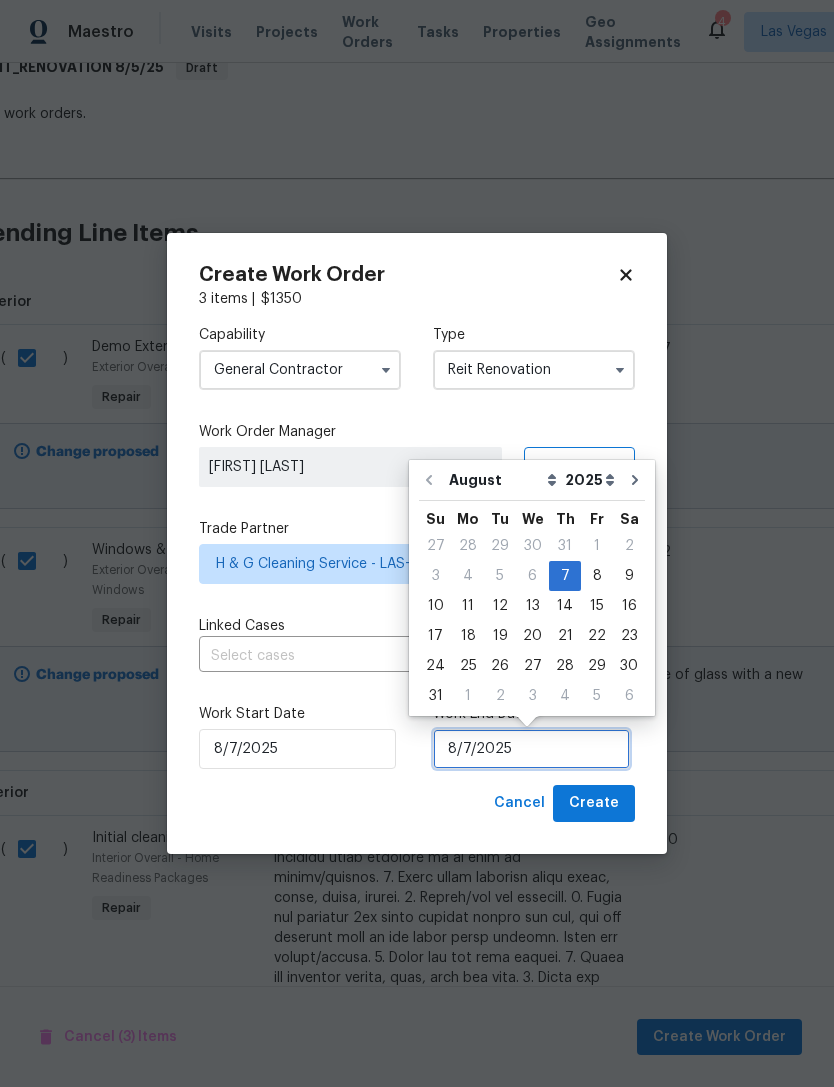 scroll, scrollTop: 37, scrollLeft: 0, axis: vertical 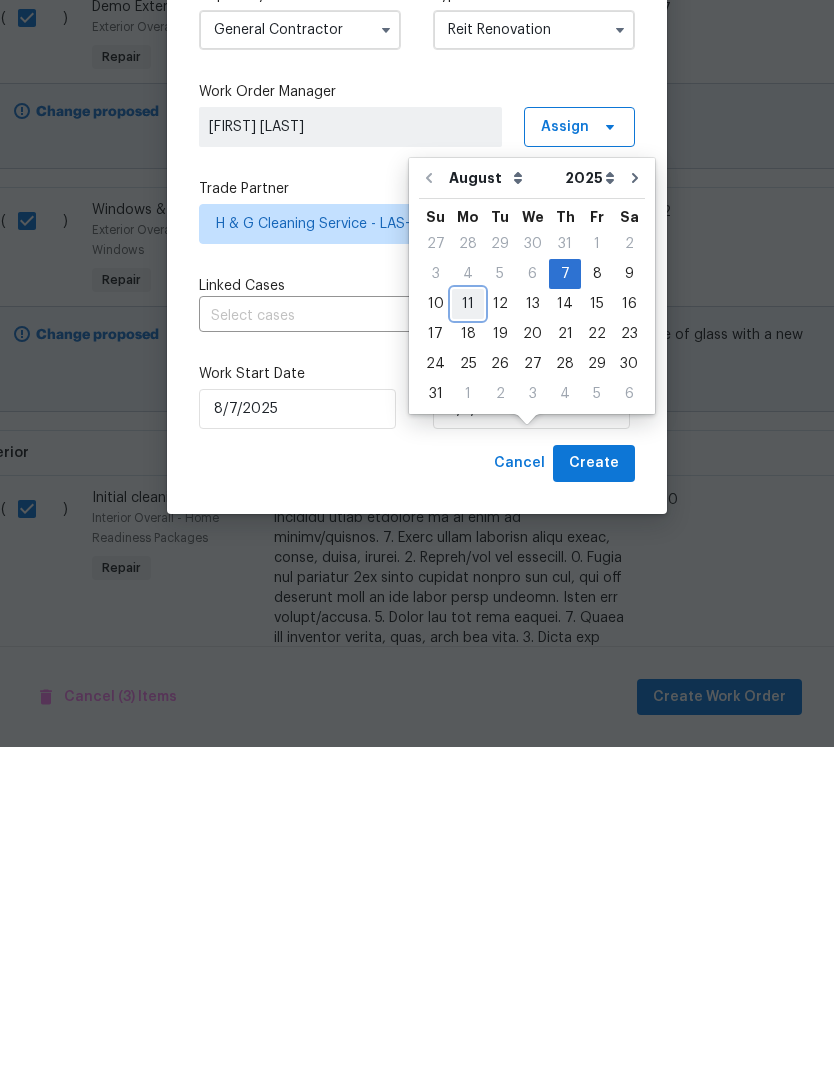click on "11" at bounding box center (468, 644) 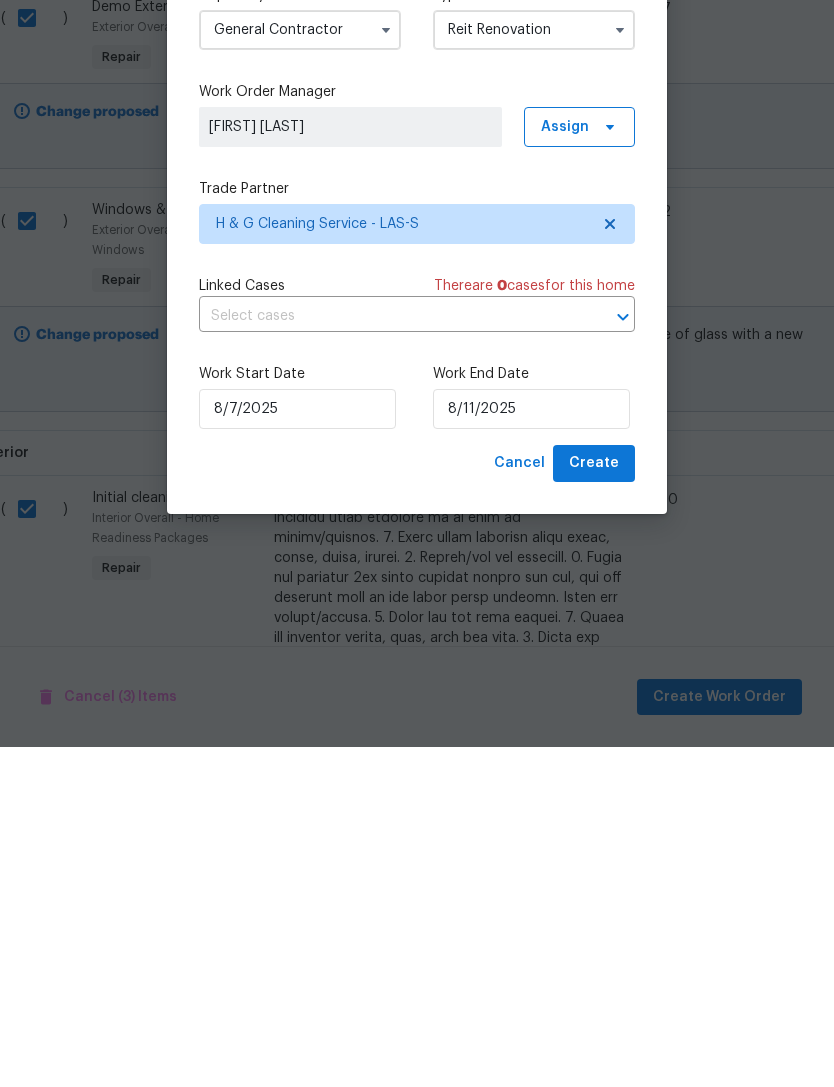 scroll, scrollTop: 64, scrollLeft: 0, axis: vertical 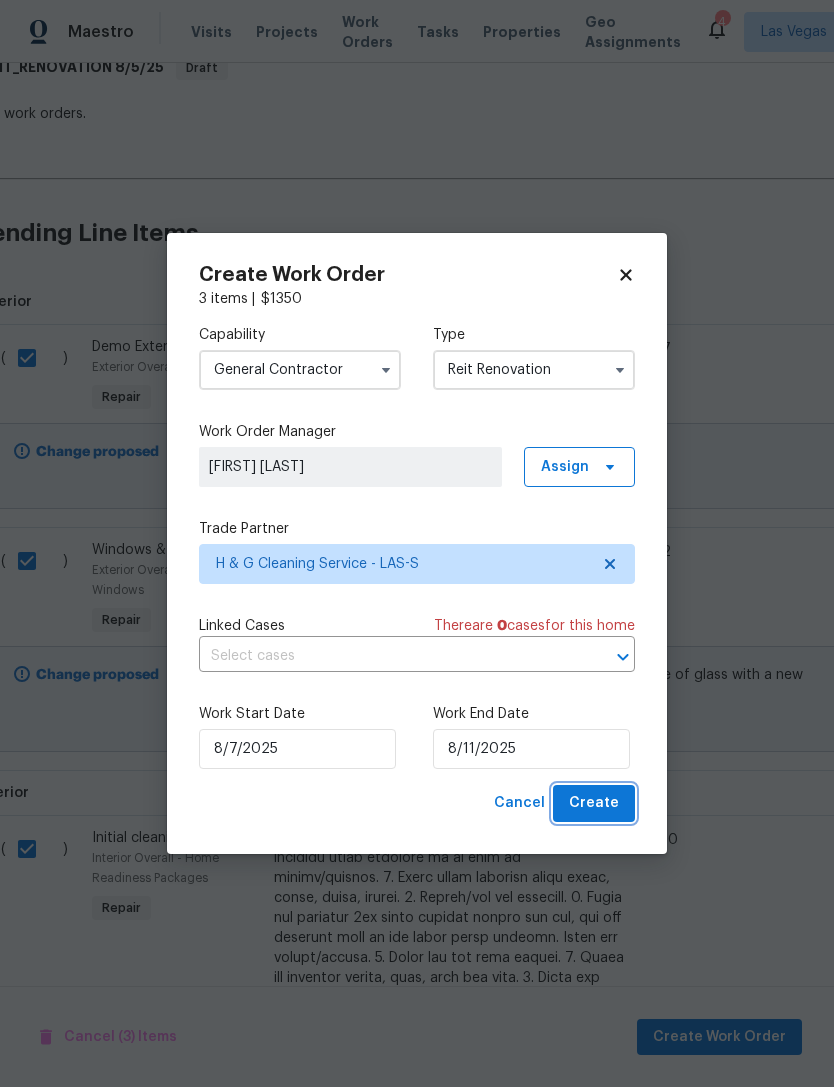 click on "Create" at bounding box center (594, 803) 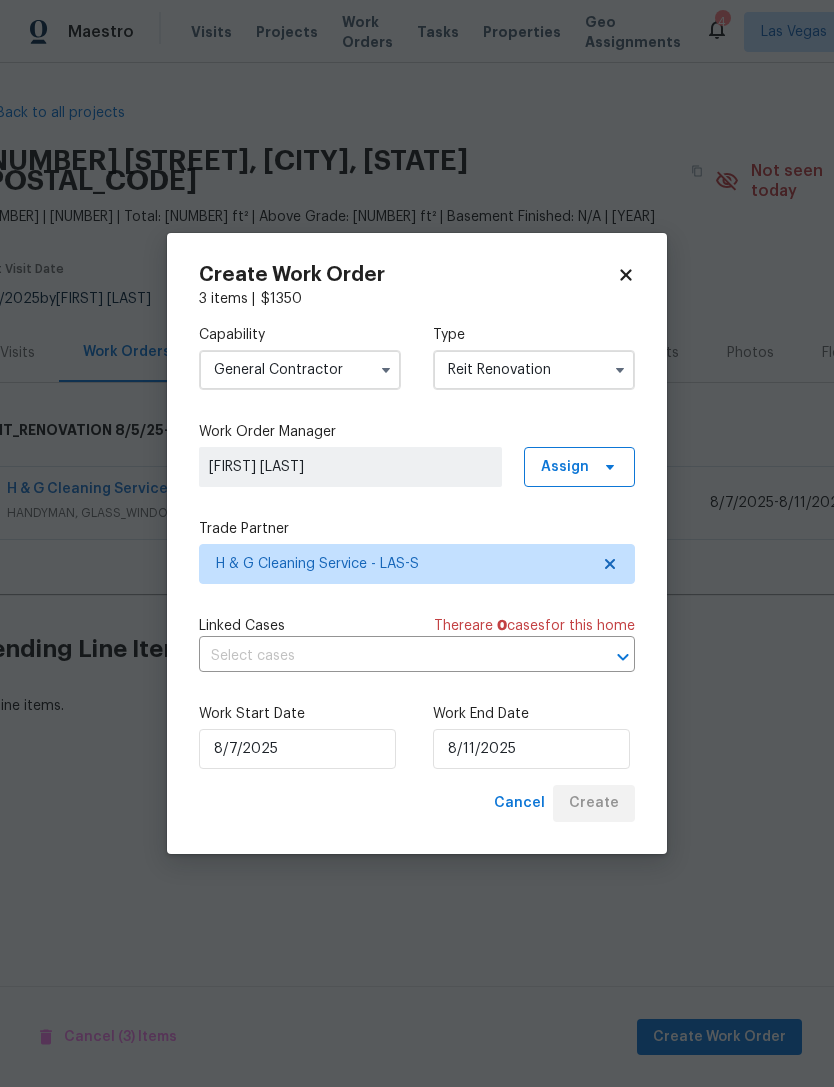 scroll, scrollTop: 0, scrollLeft: 0, axis: both 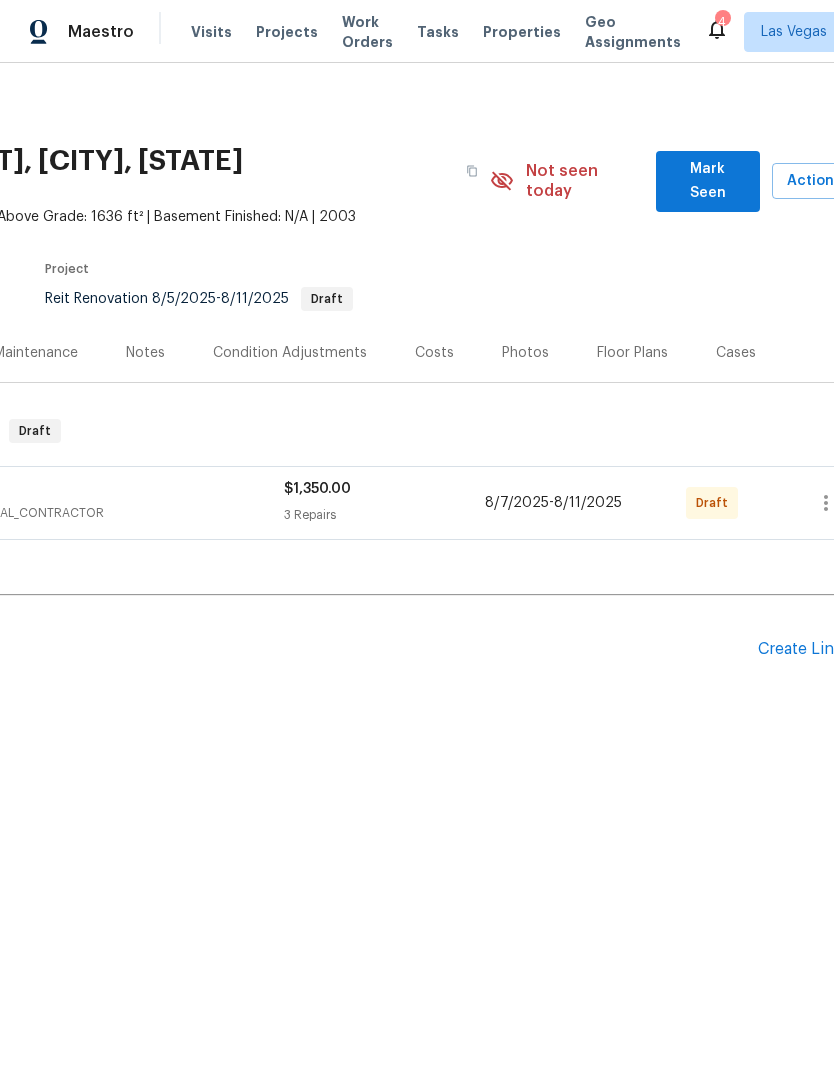 click on "Mark Seen" at bounding box center (708, 181) 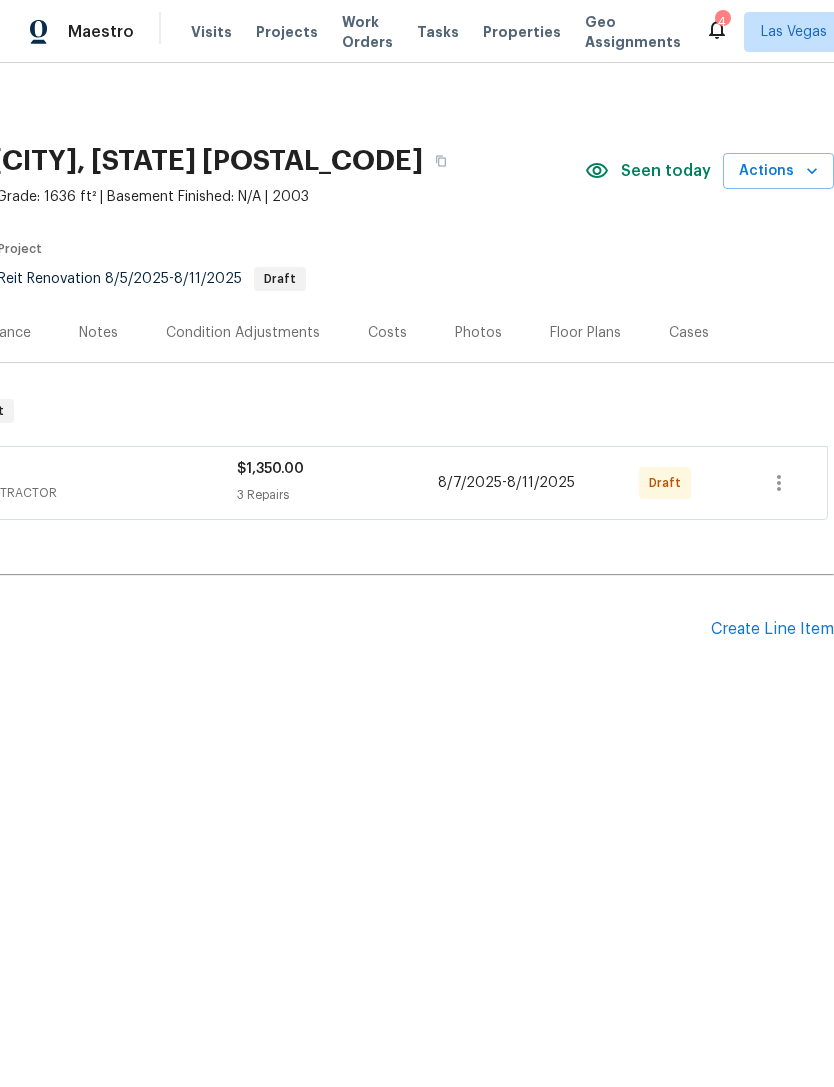 scroll, scrollTop: 0, scrollLeft: 296, axis: horizontal 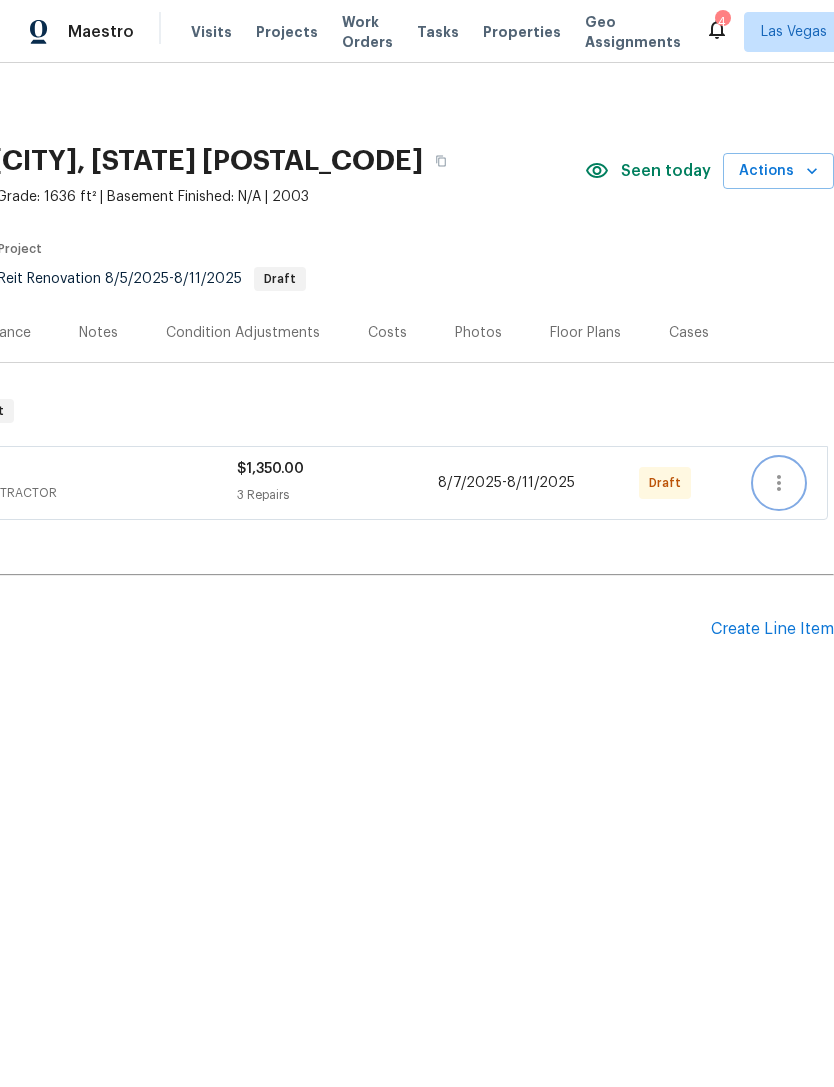 click at bounding box center [779, 483] 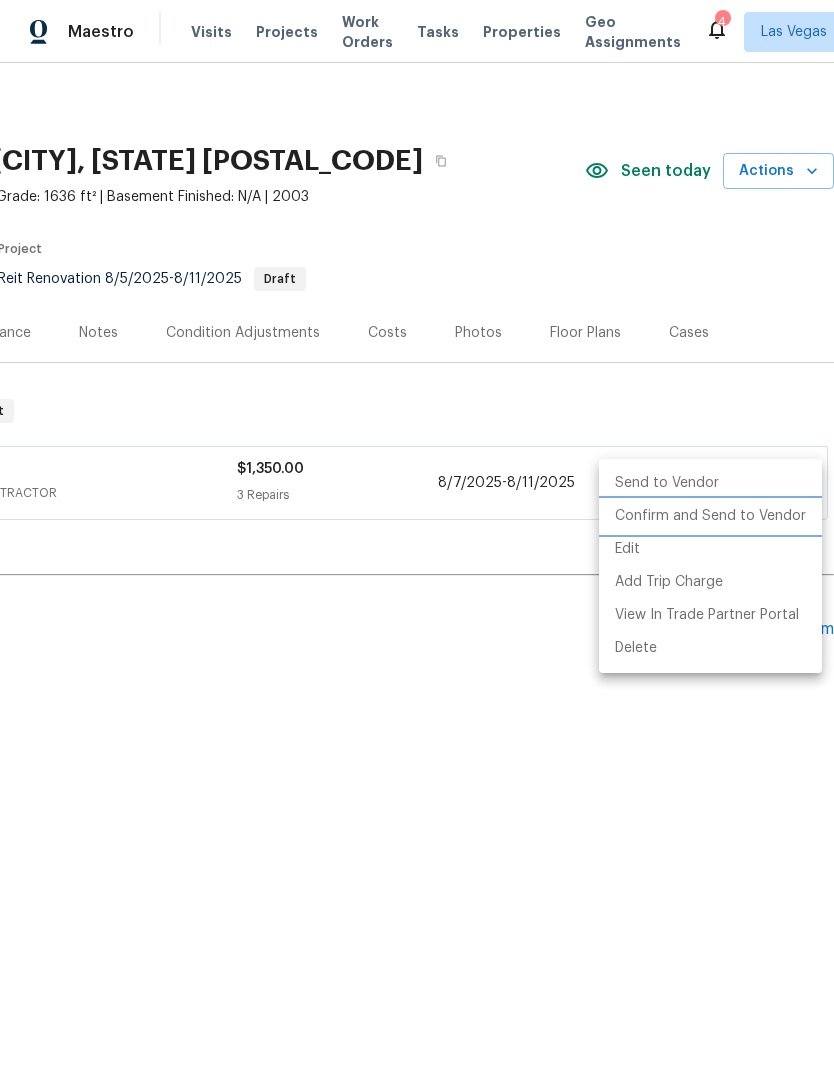 click on "Confirm and Send to Vendor" at bounding box center (710, 516) 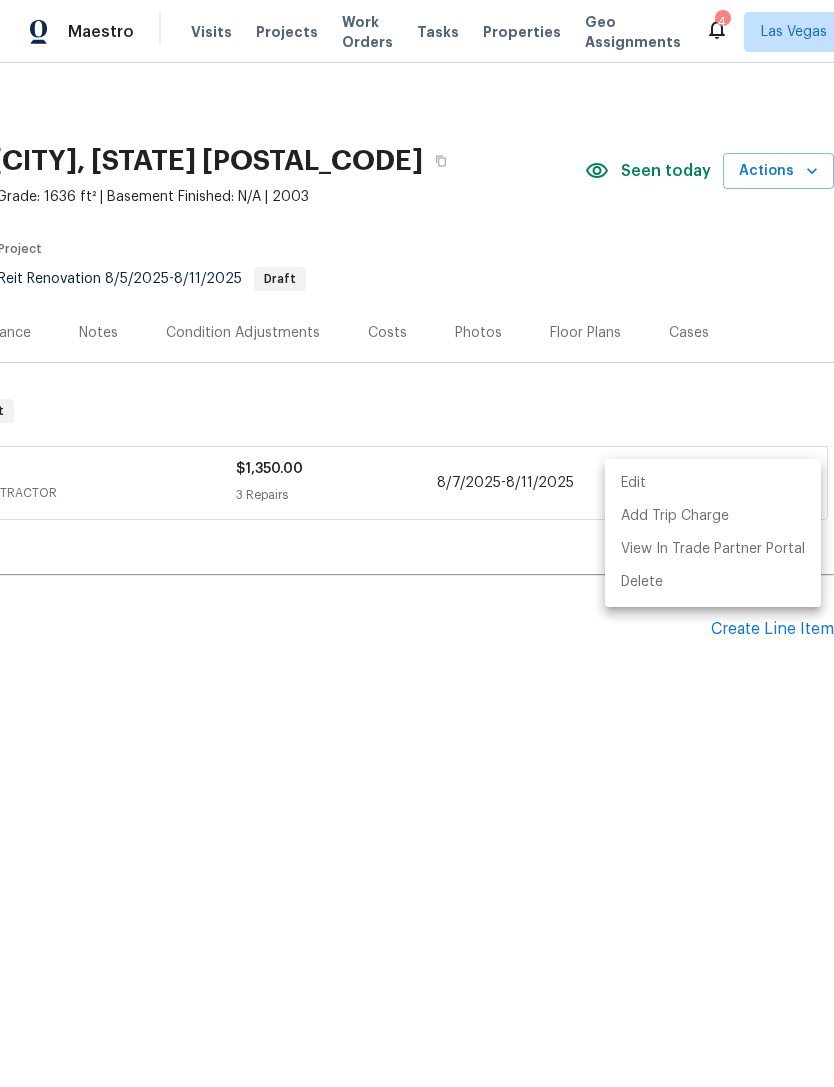 click at bounding box center (417, 543) 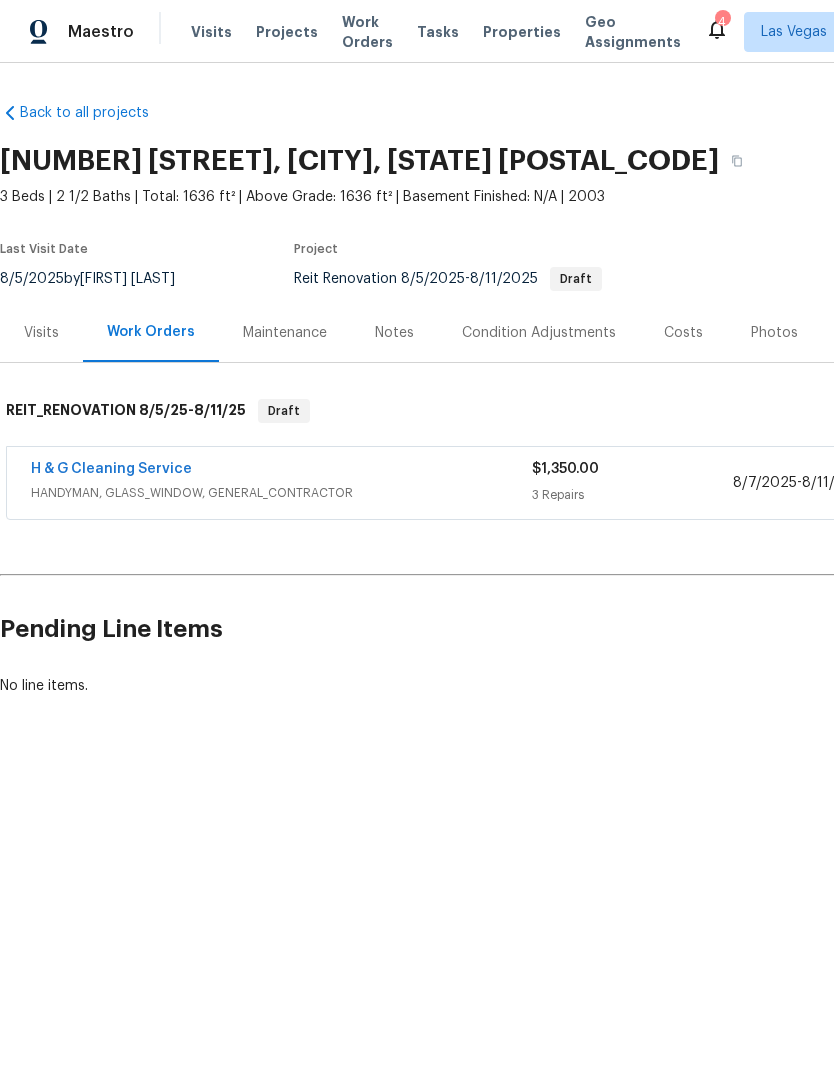 scroll, scrollTop: 0, scrollLeft: 0, axis: both 